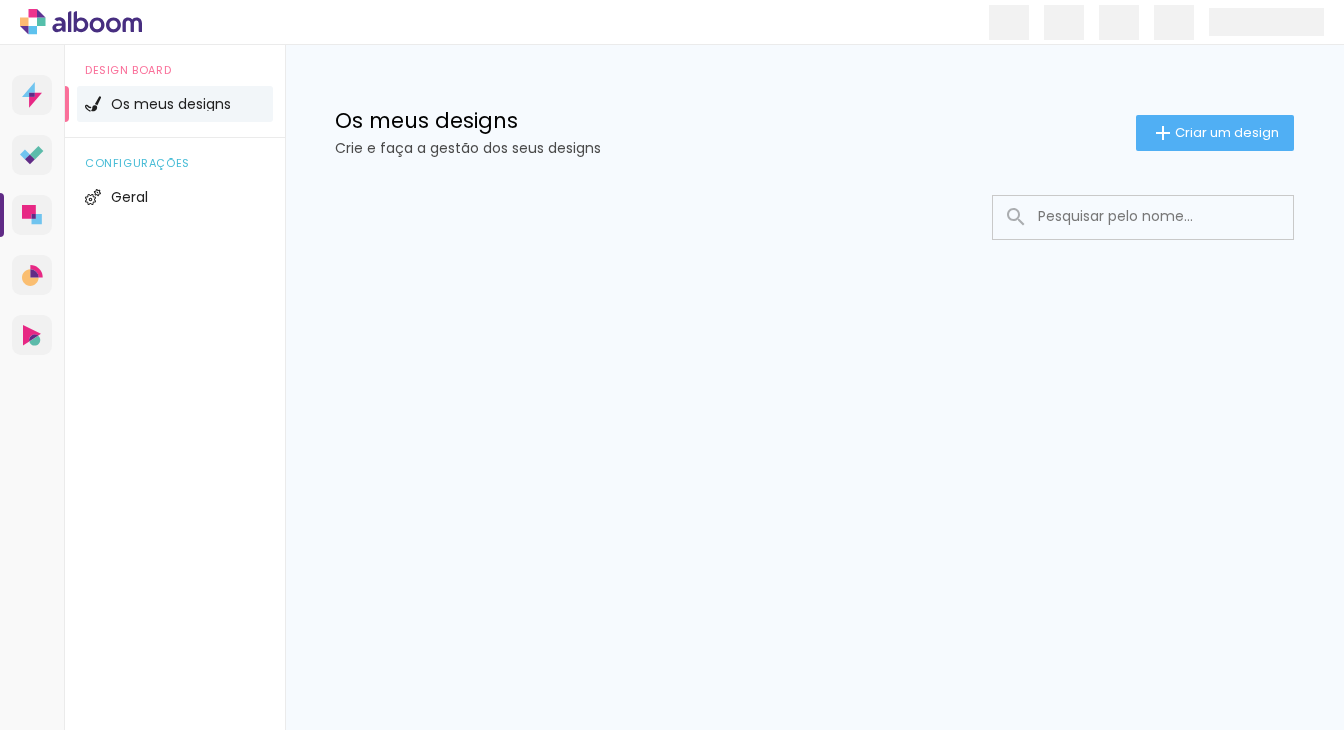 scroll, scrollTop: 0, scrollLeft: 0, axis: both 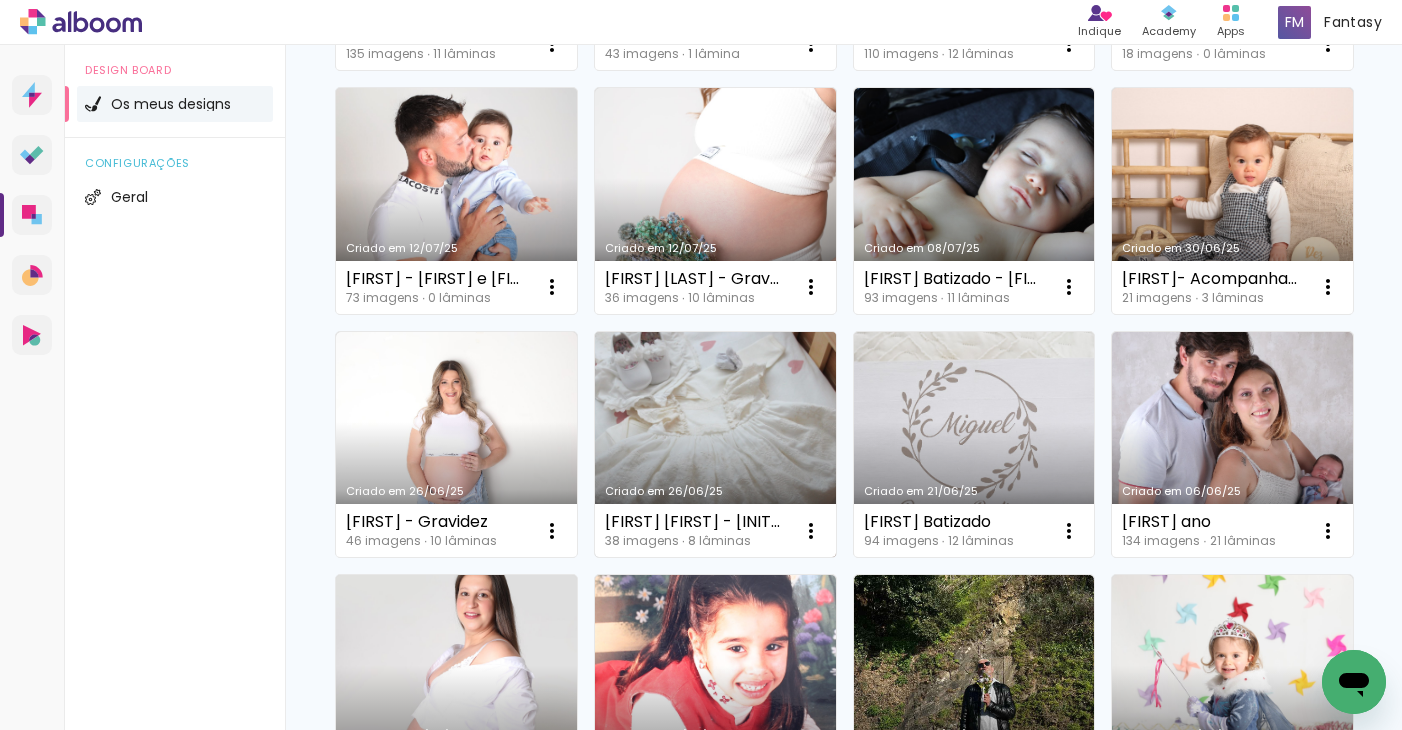 click on "Criado em 26/06/25" at bounding box center (715, 445) 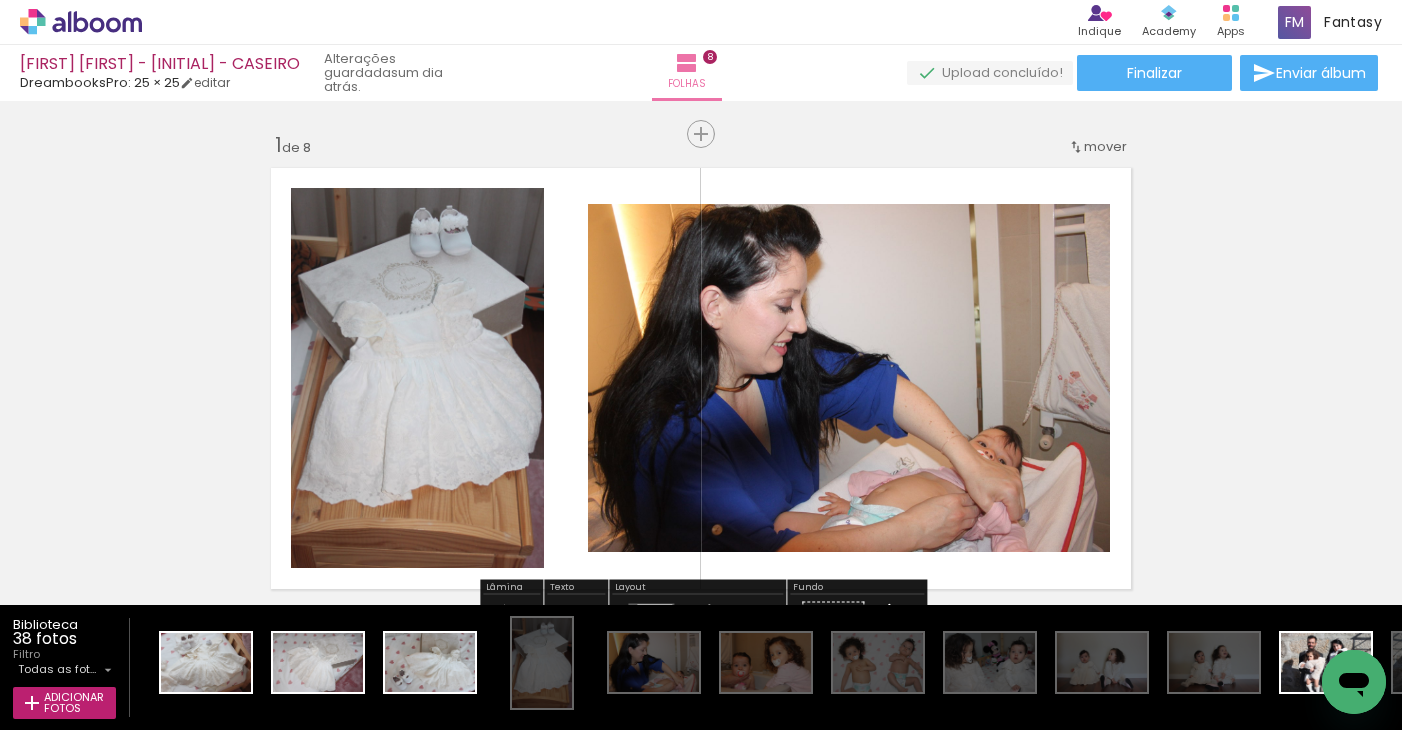 scroll, scrollTop: 0, scrollLeft: 0, axis: both 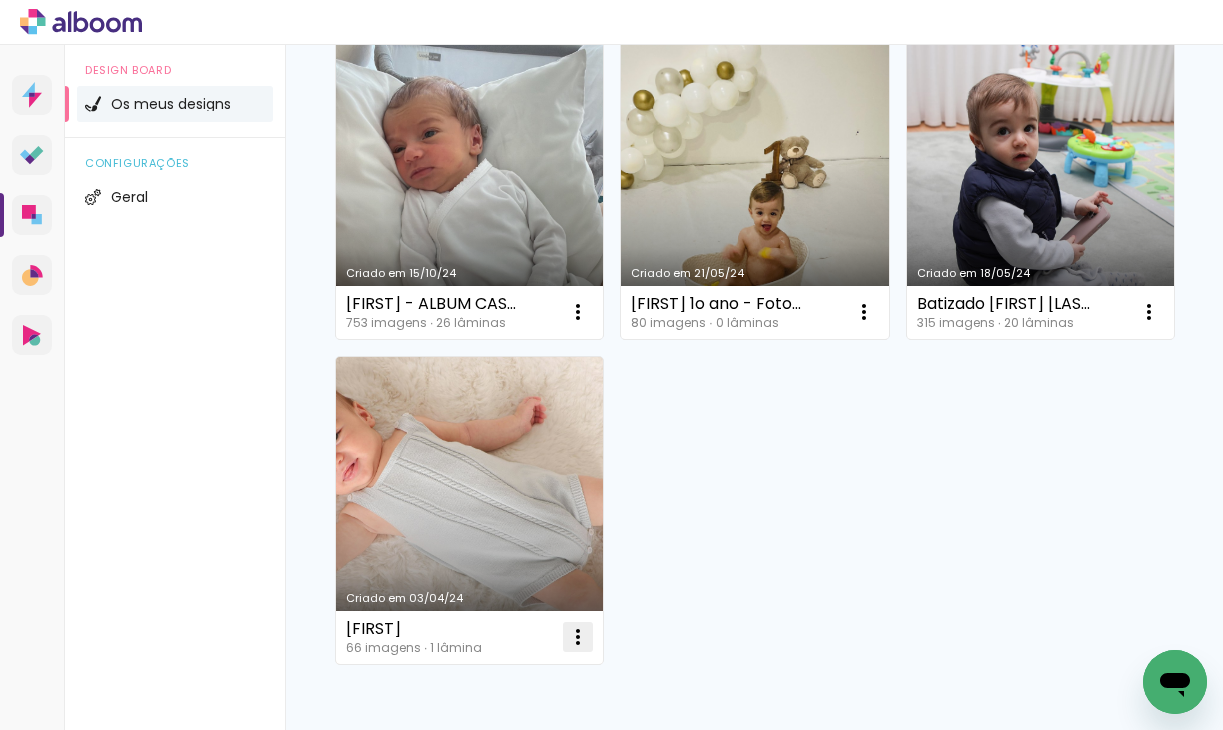 type on "gaspar" 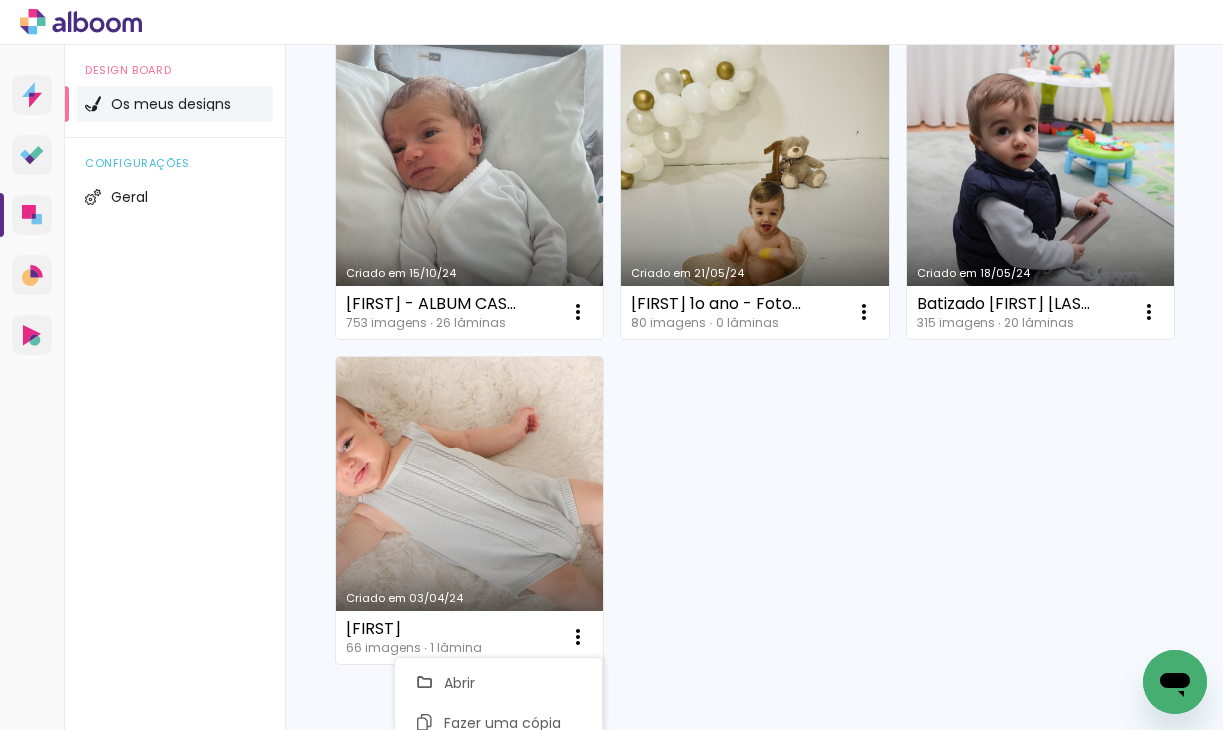 click on "Criado em 15/10/24 GASPAR - ALBUM CASEIRO -Silvia  753 imagens  ∙ 26 lâminas  Abrir Fazer uma cópia Excluir Criado em 21/05/24 Gaspar 1o ano - Fotos caseiras 80 imagens  ∙ 0 lâminas  Abrir Fazer uma cópia Excluir Criado em 18/05/24 Batizado João Gaspar 315 imagens  ∙ 20 lâminas  Abrir Fazer uma cópia Excluir Criado em 03/04/24 GASPAR  66 imagens  ∙ 1 lâmina  Abrir Fazer uma cópia Excluir" at bounding box center [754, 347] 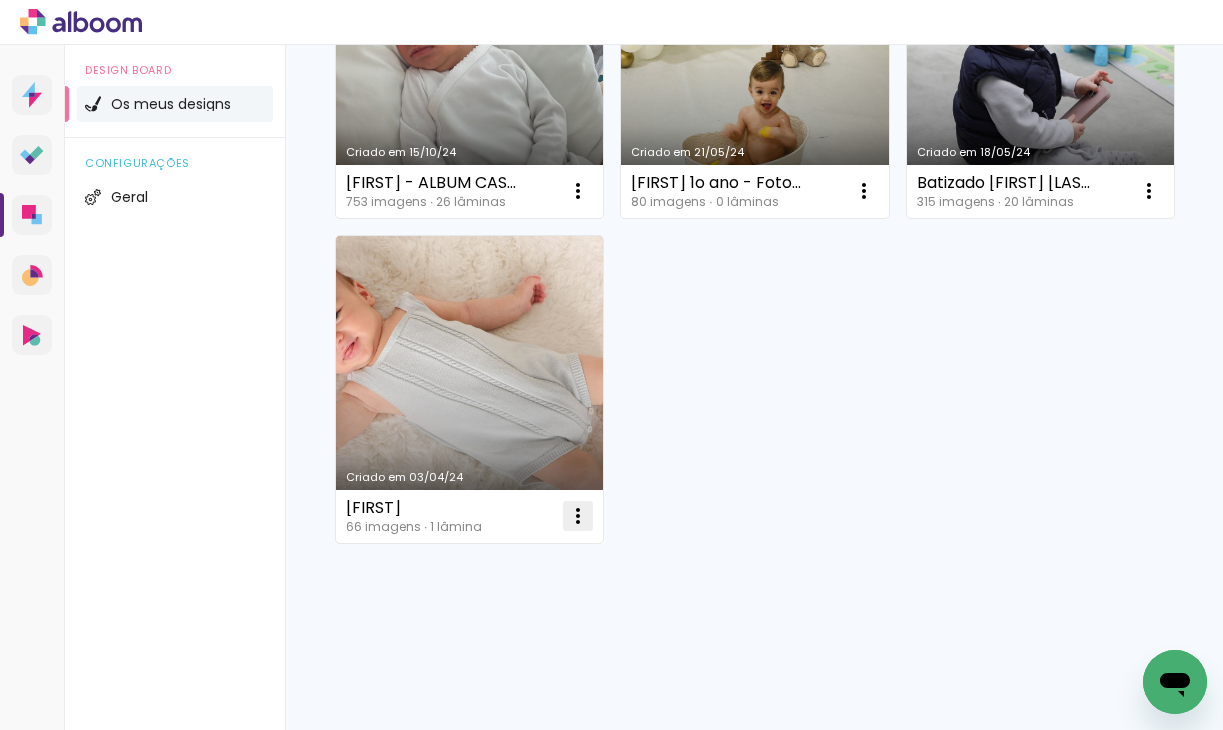 scroll, scrollTop: 345, scrollLeft: 0, axis: vertical 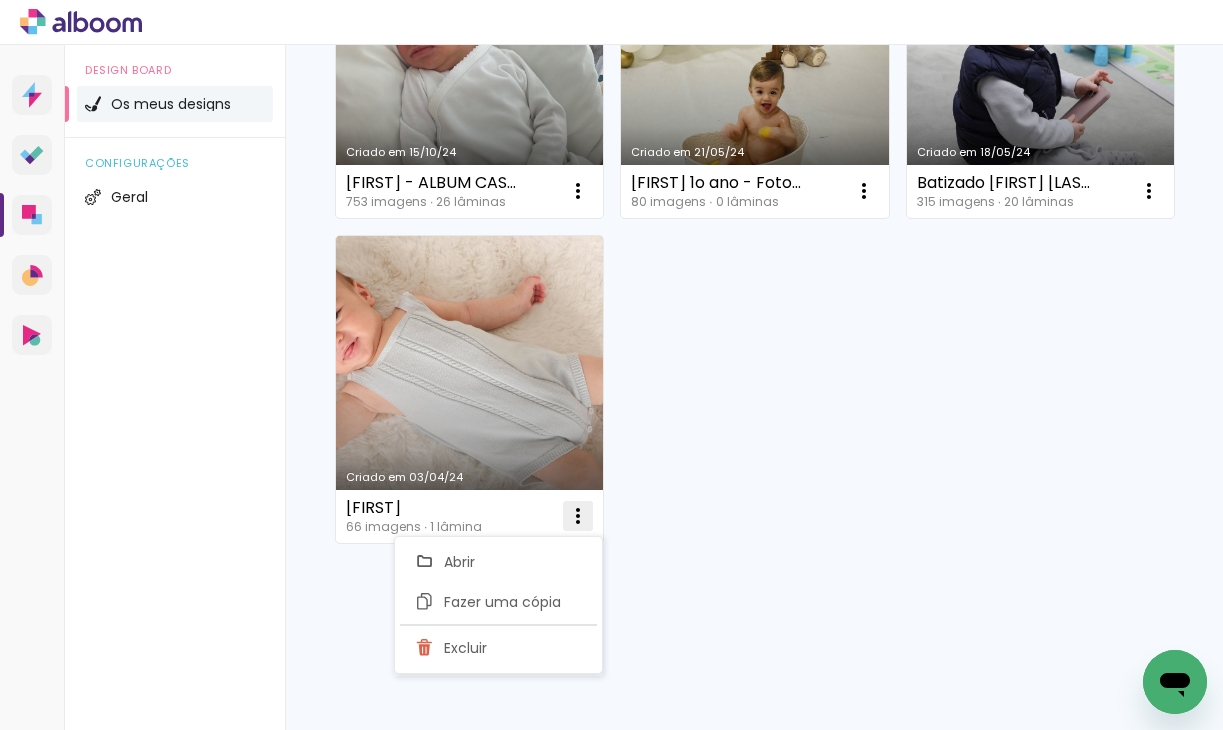 click on "Excluir" 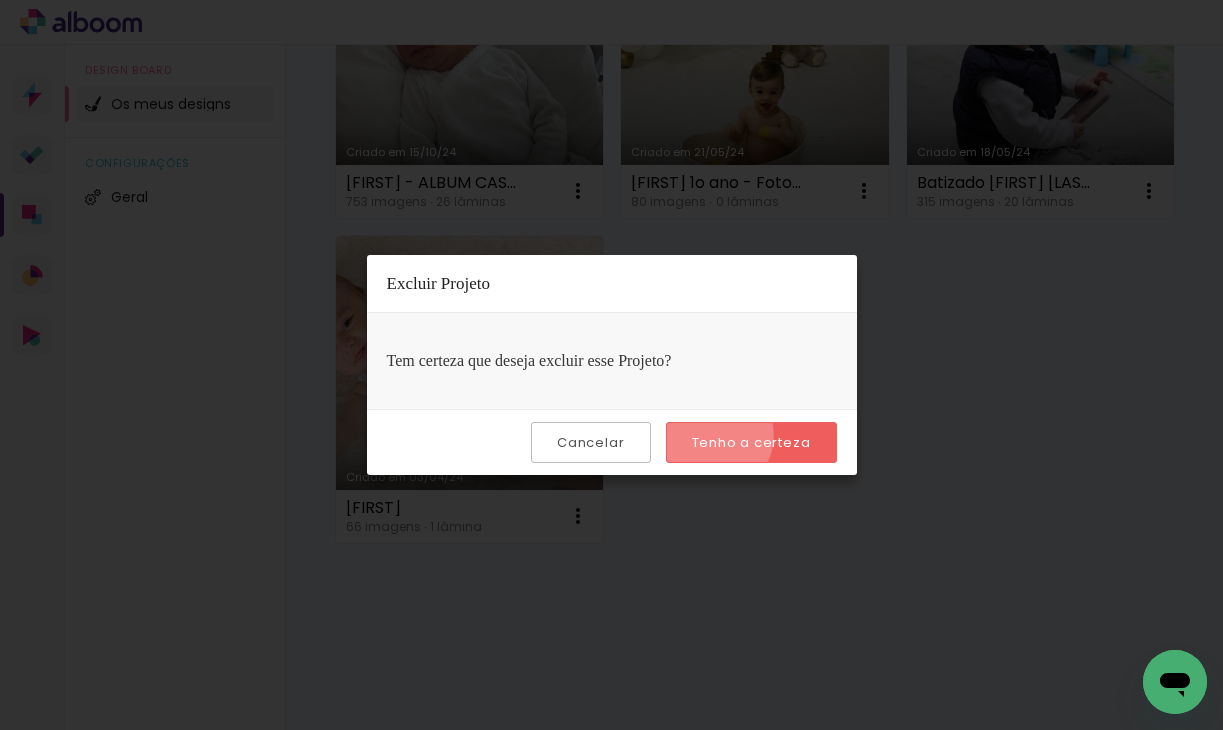 click on "Tenho a certeza" at bounding box center (0, 0) 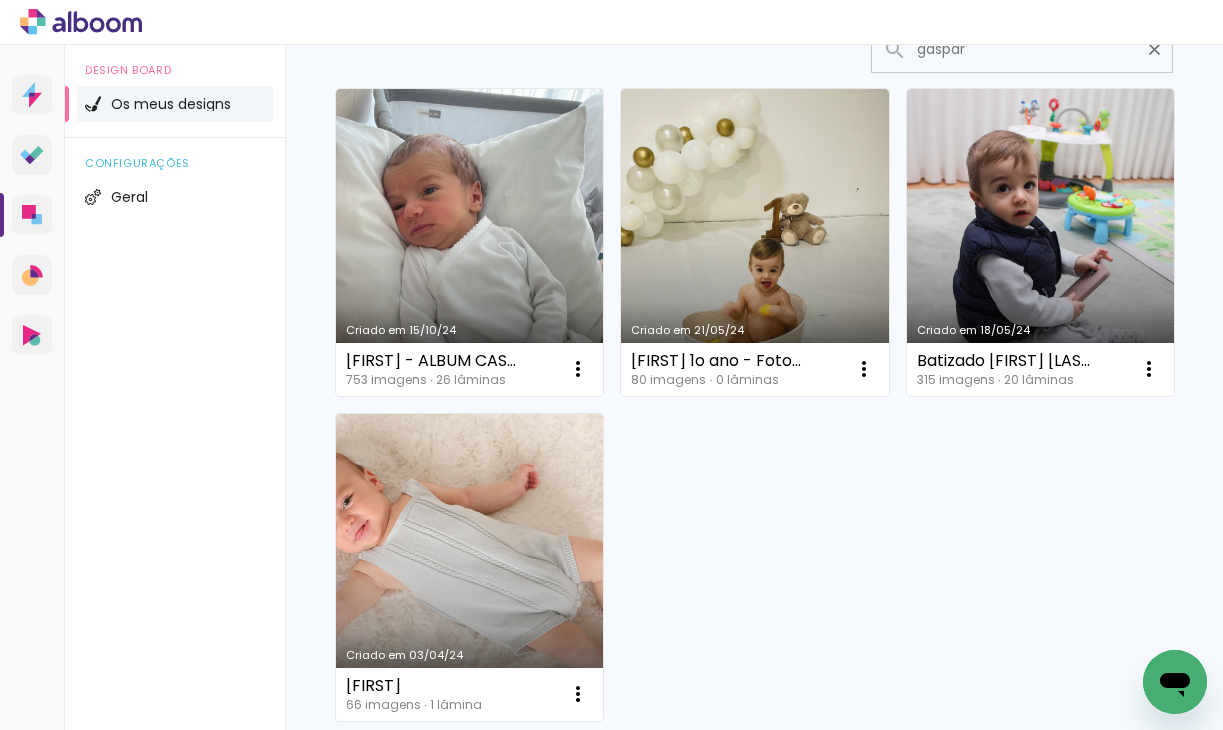 scroll, scrollTop: 157, scrollLeft: 0, axis: vertical 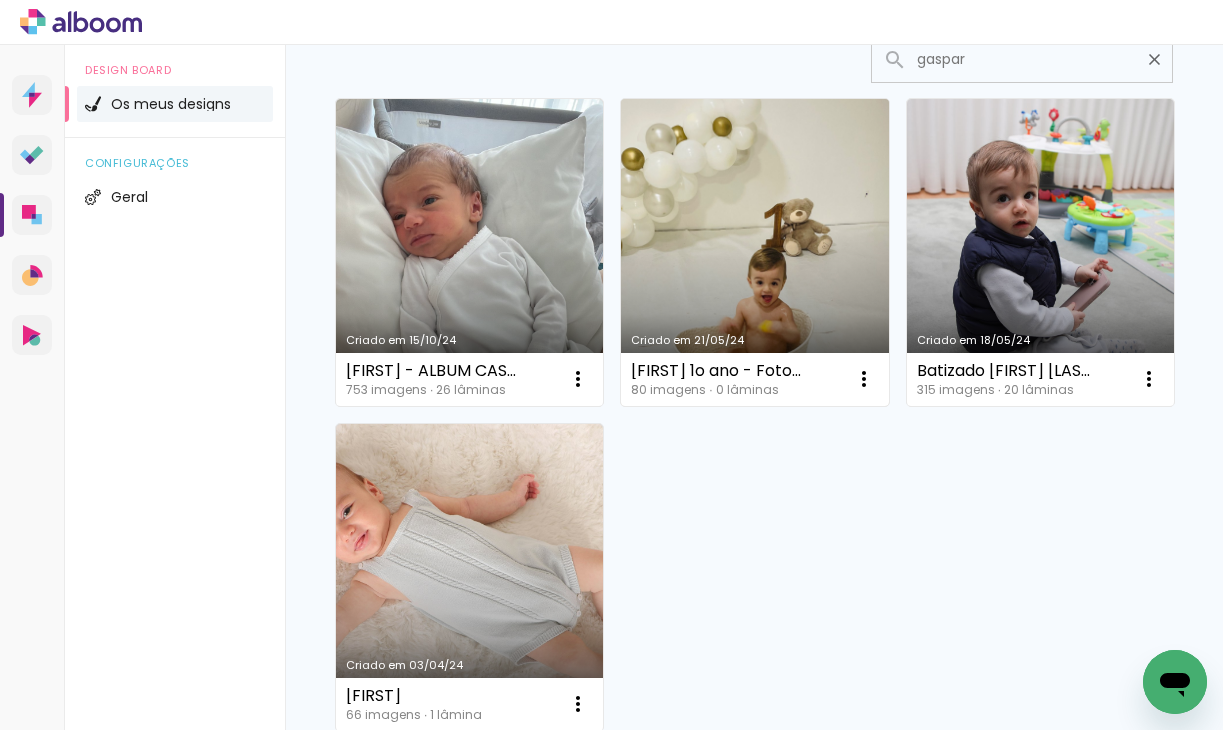 click on "Criado em 21/05/24" at bounding box center [754, 252] 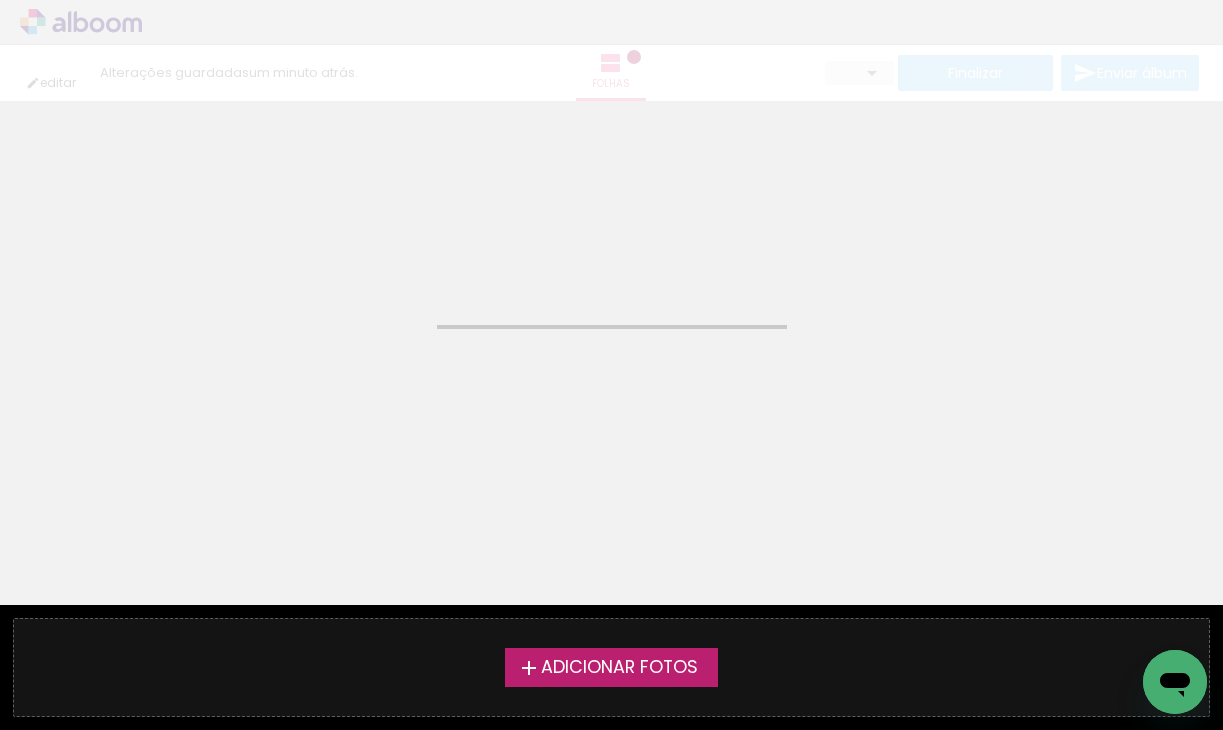 scroll, scrollTop: 0, scrollLeft: 0, axis: both 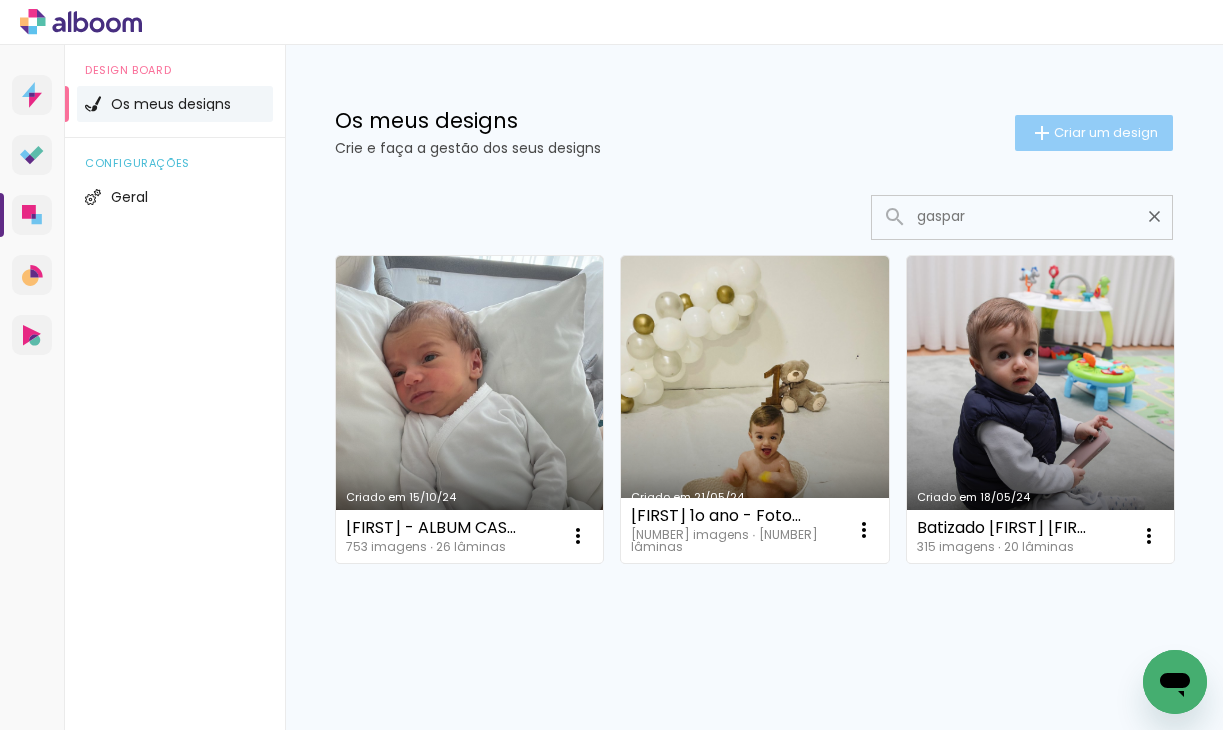 type on "gaspar" 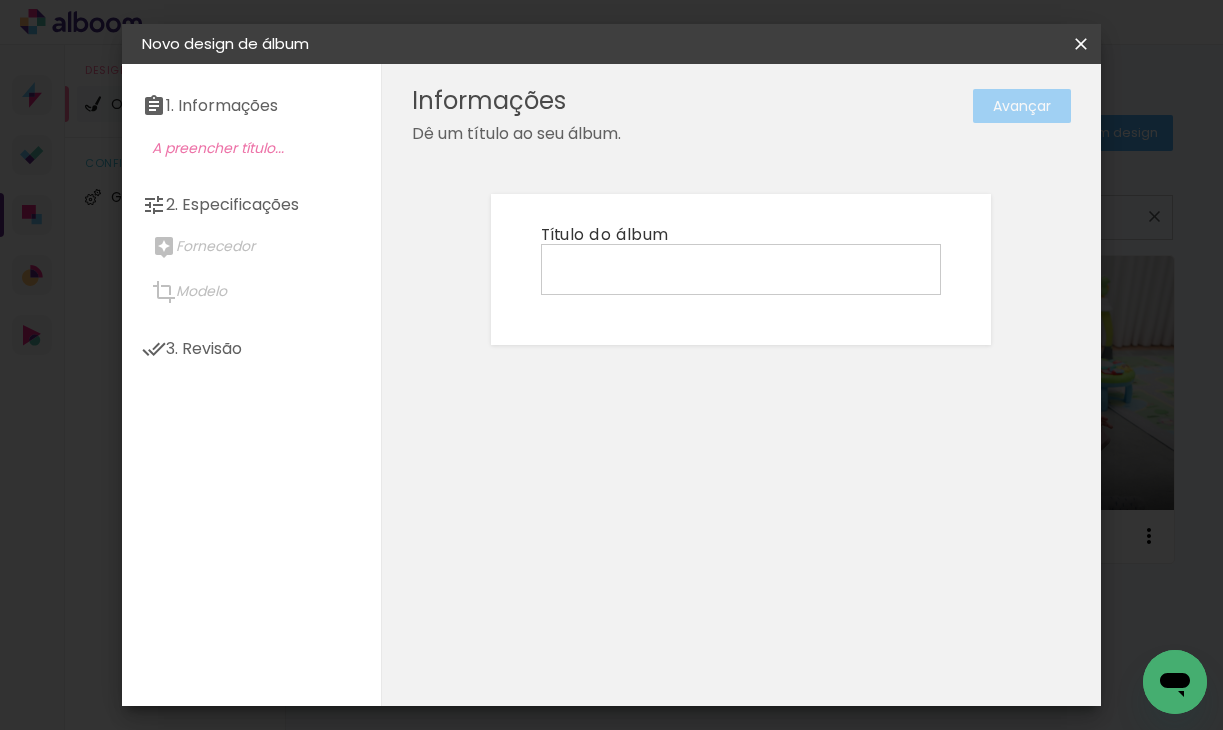 click at bounding box center (741, 268) 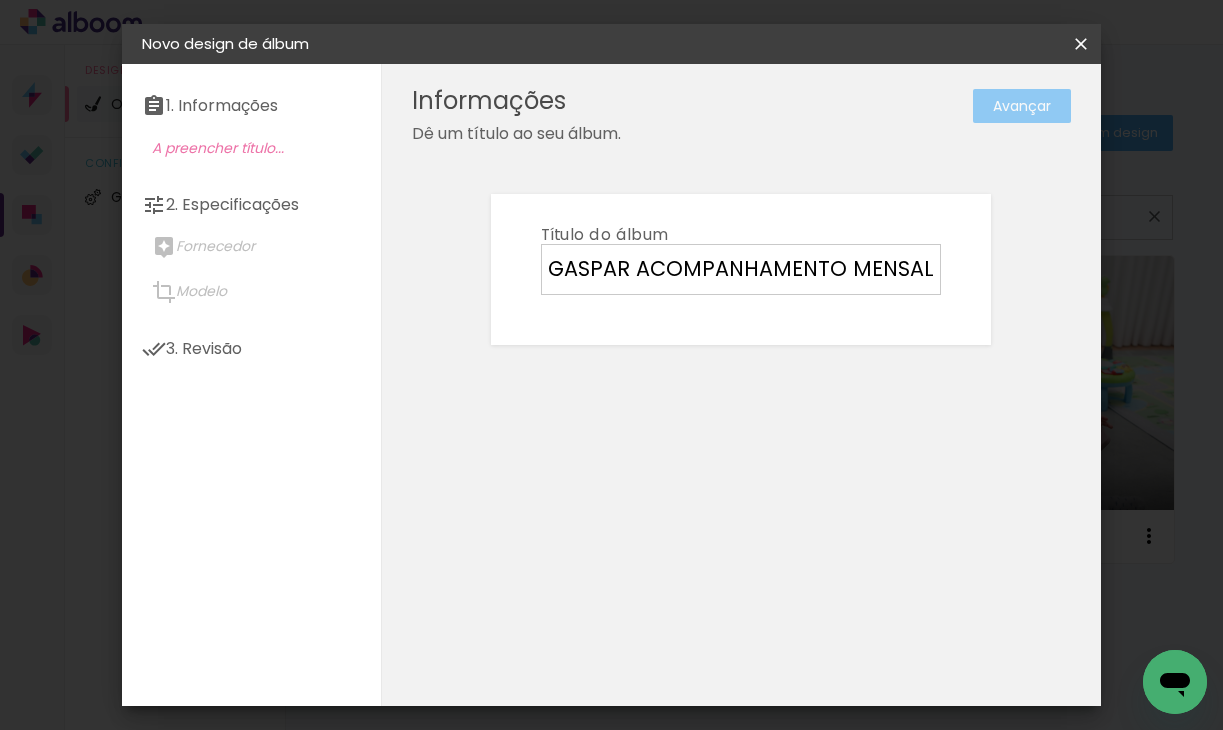 type on "GASPAR ACOMPANHAMENTO MENSAL 2 ANOS" 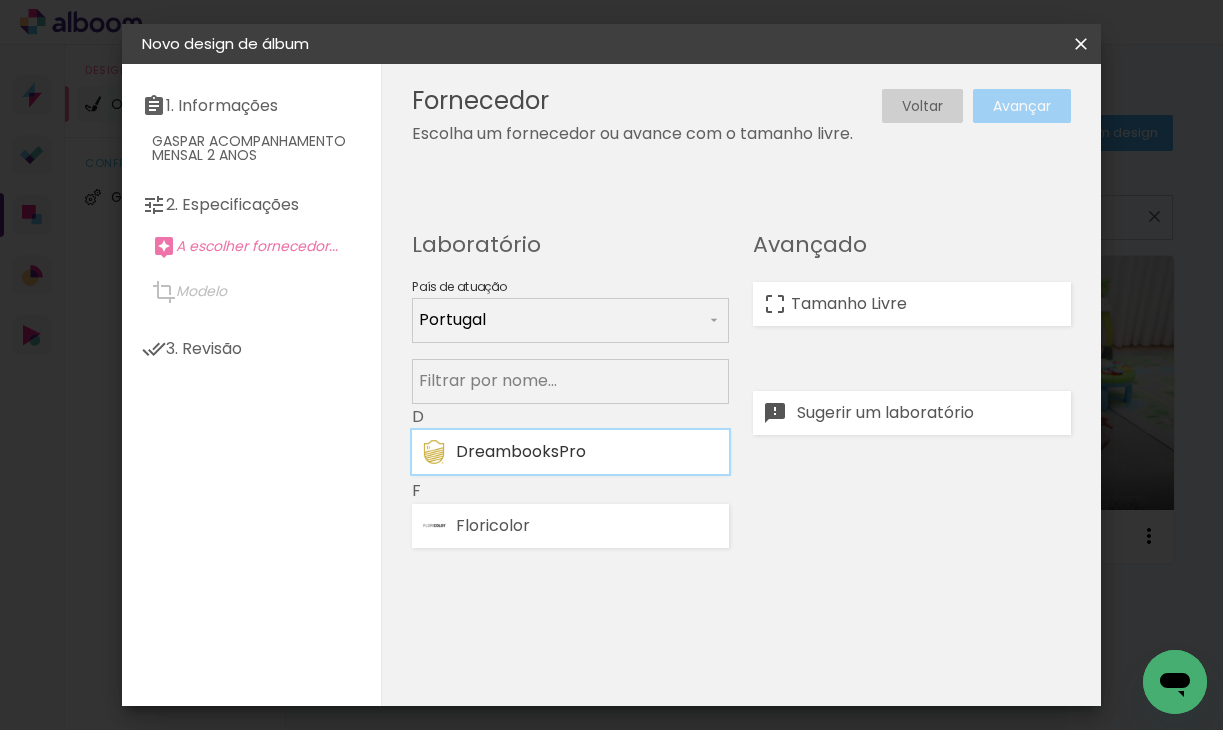 click on "DreambooksPro" at bounding box center [570, 452] 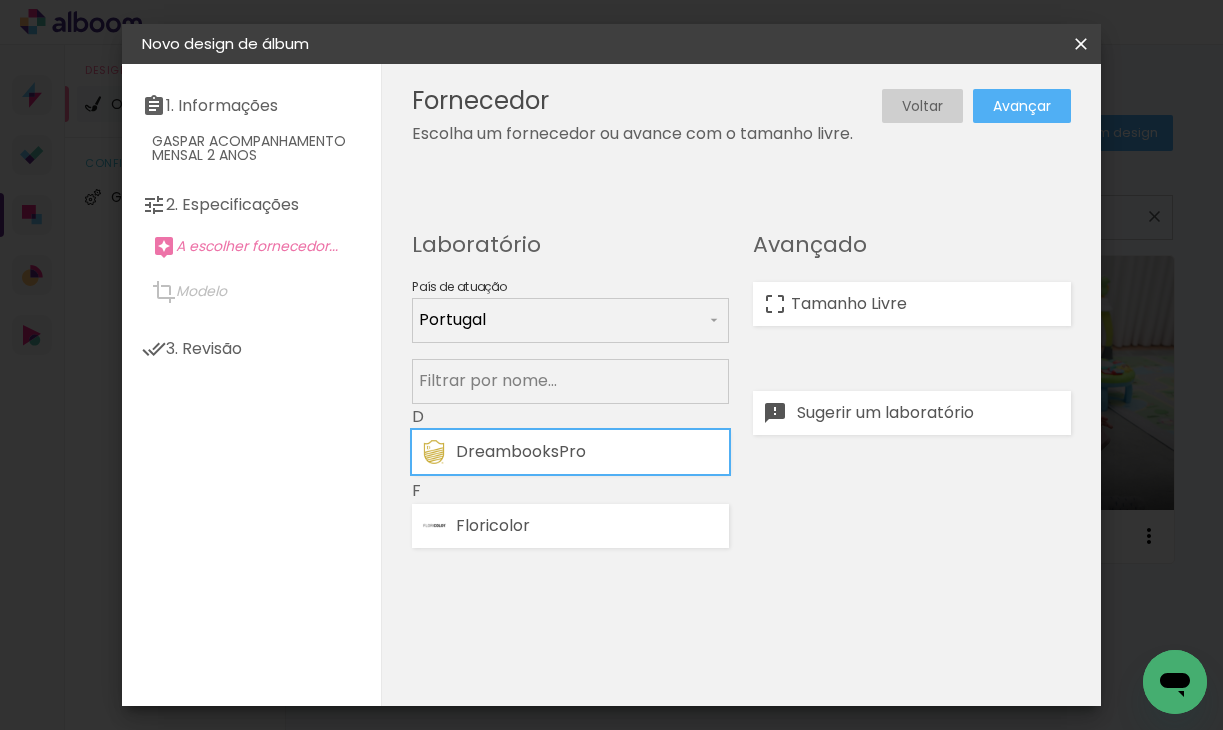click on "Avançar" at bounding box center (0, 0) 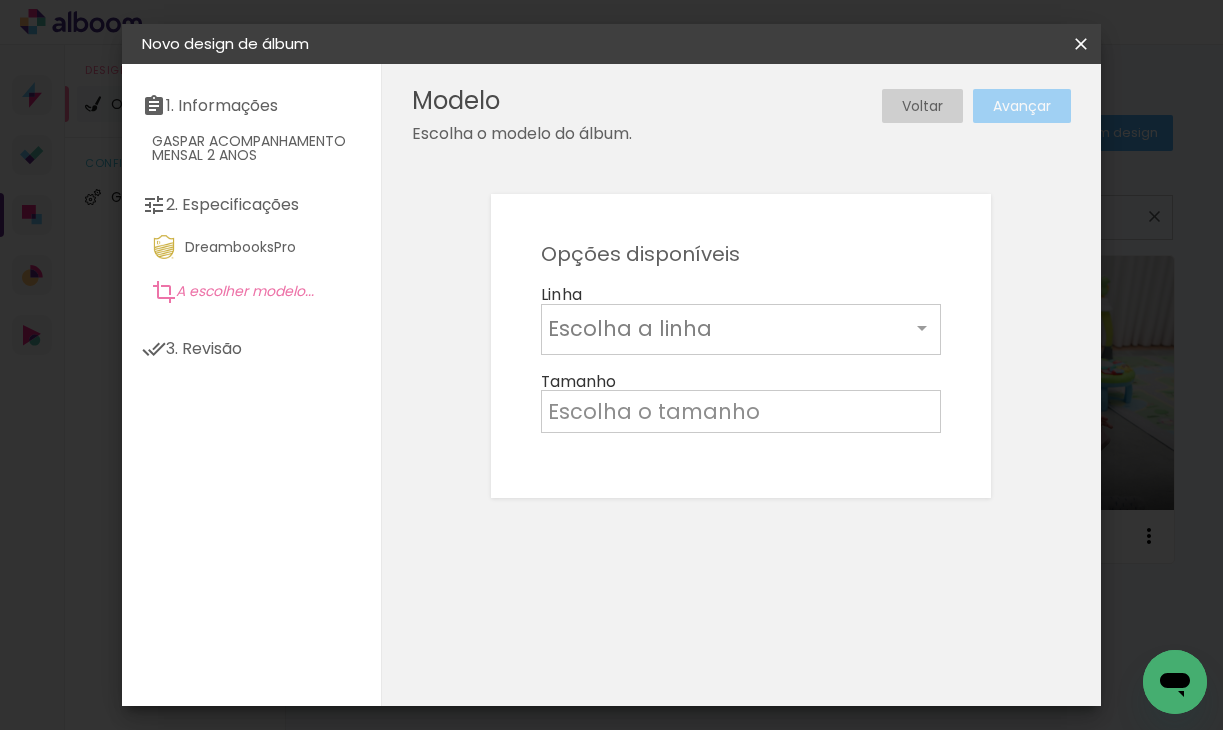 click at bounding box center [729, 328] 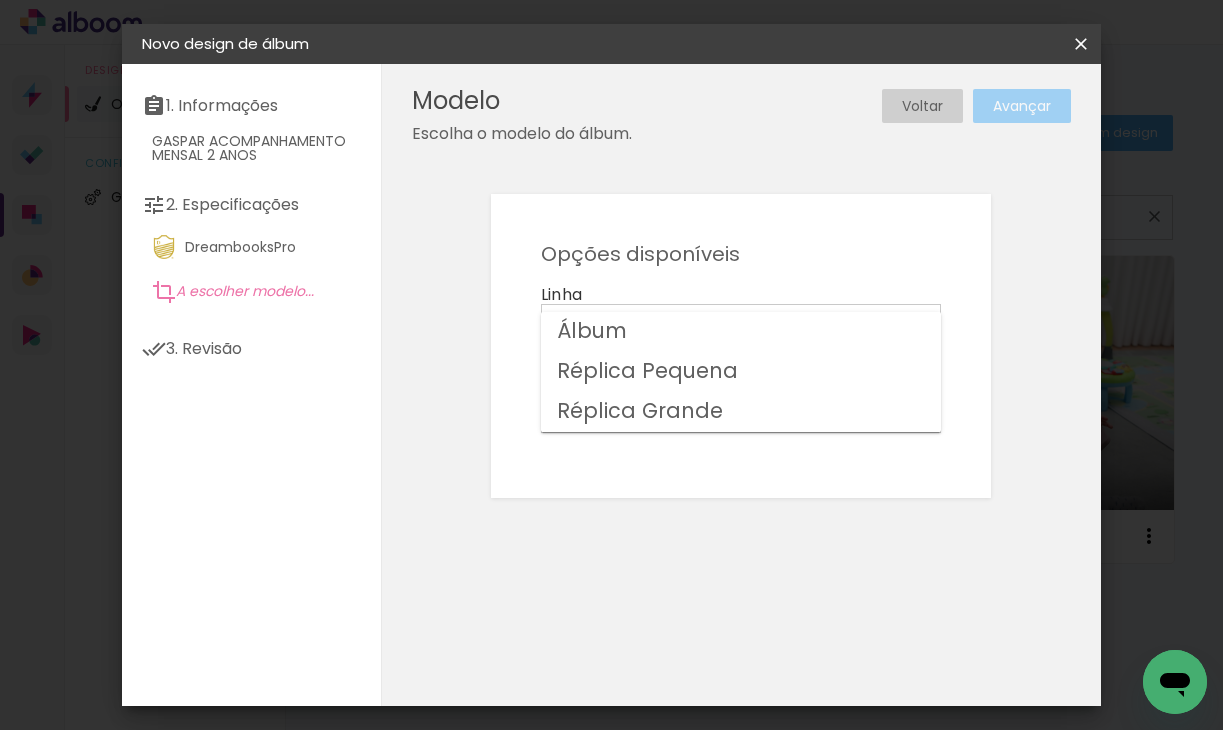 click on "Álbum" at bounding box center [741, 332] 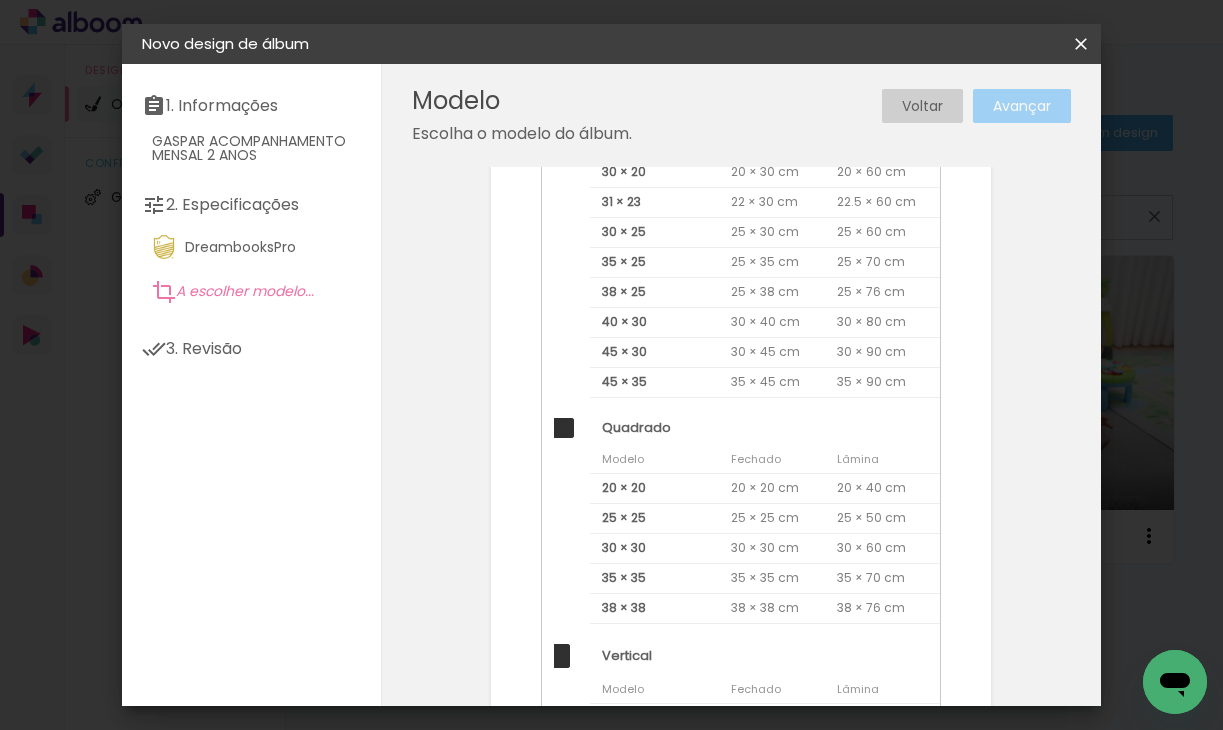 scroll, scrollTop: 338, scrollLeft: 0, axis: vertical 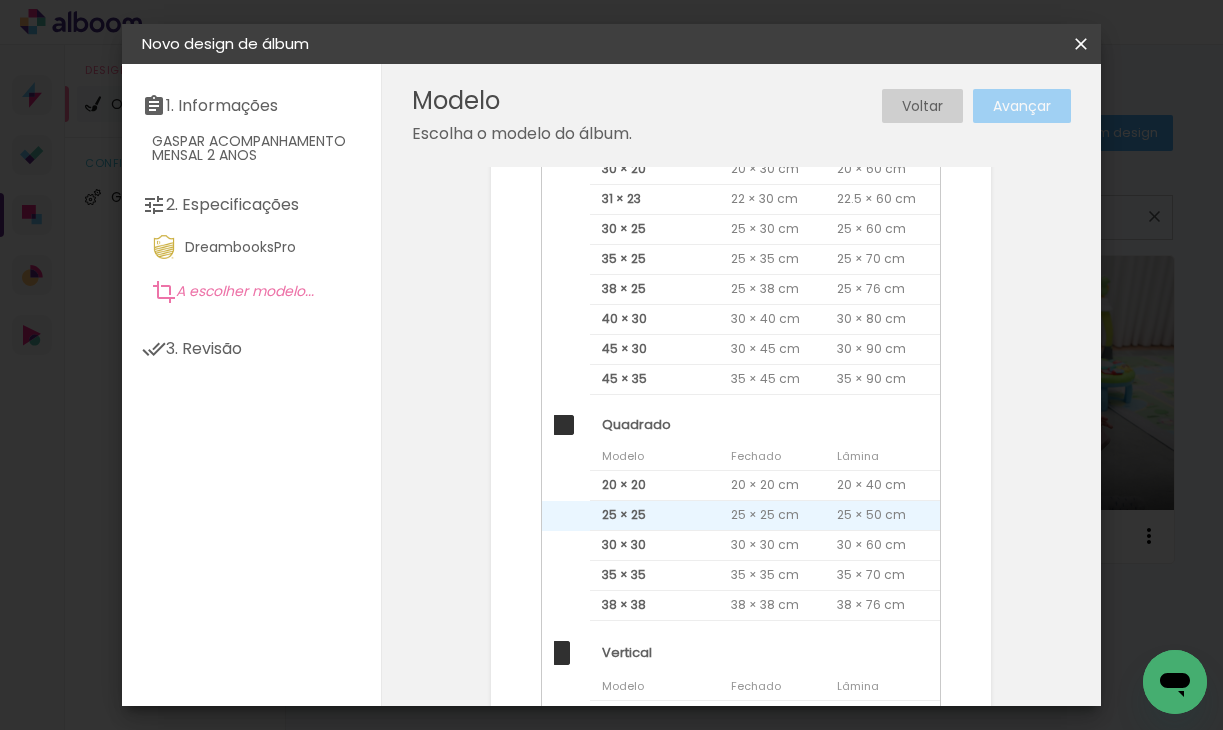 click on "25 × 25" 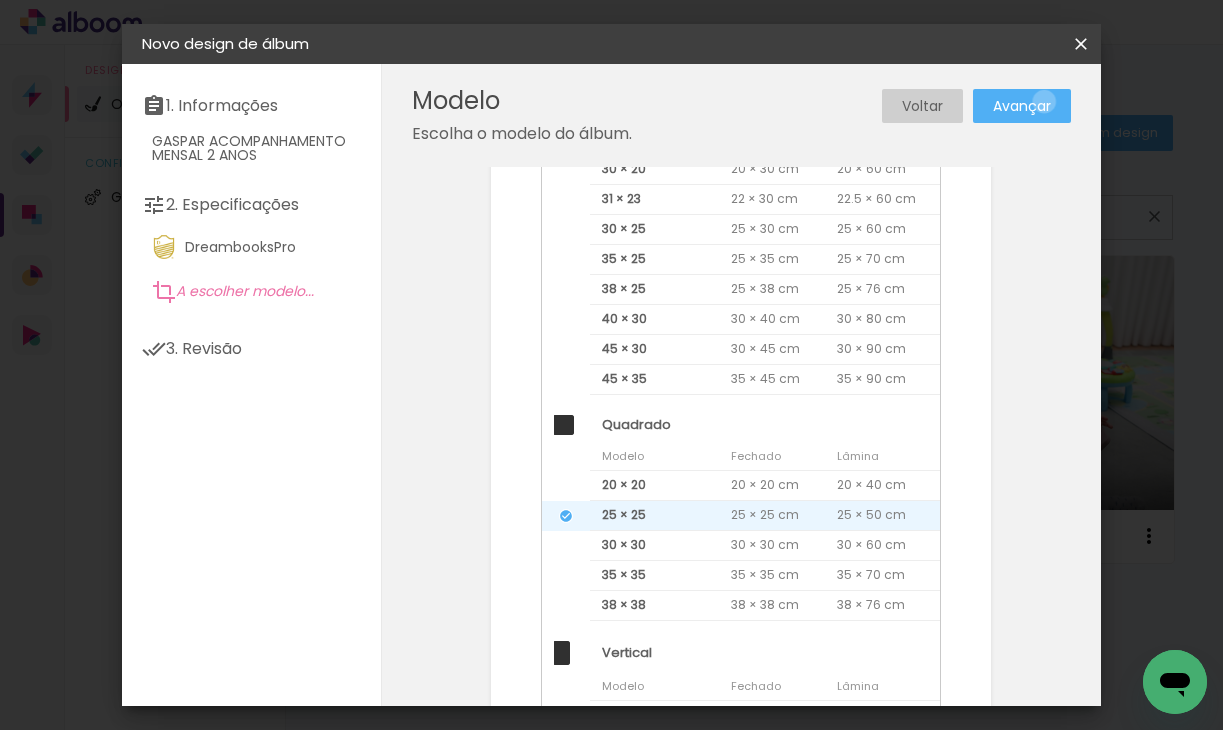click on "Avançar" at bounding box center (0, 0) 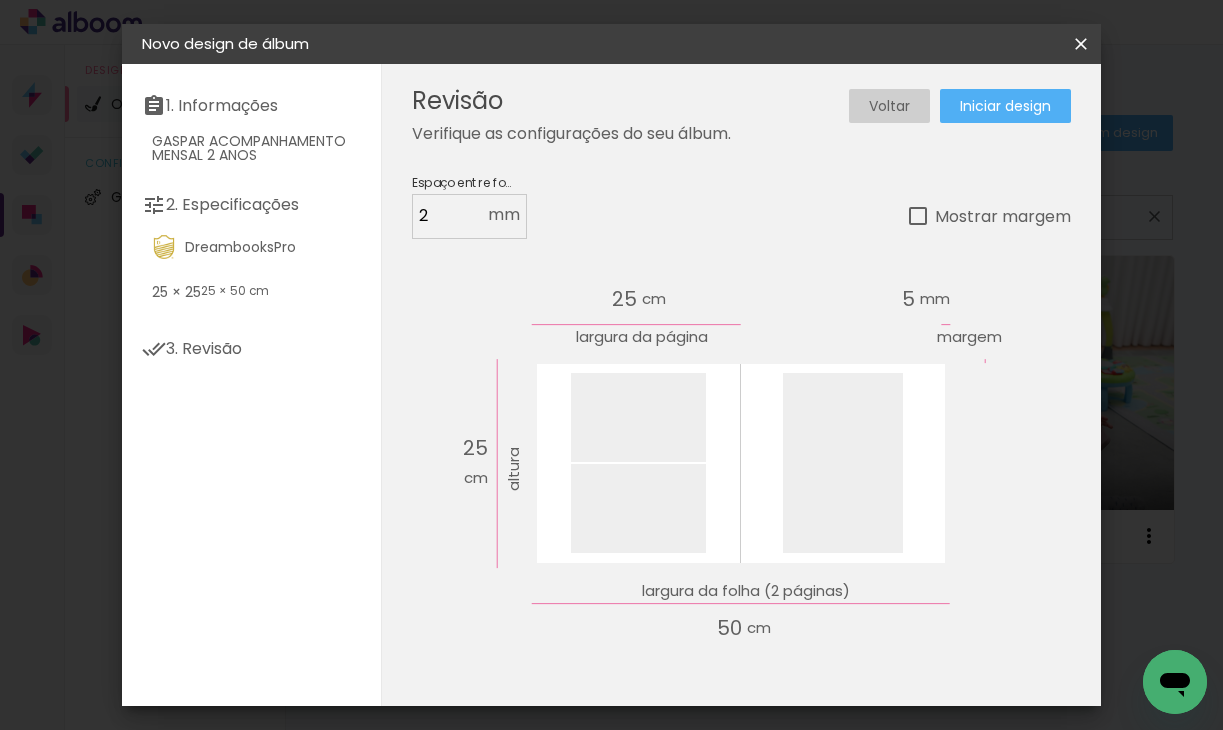 click on "Iniciar design" at bounding box center [1005, 106] 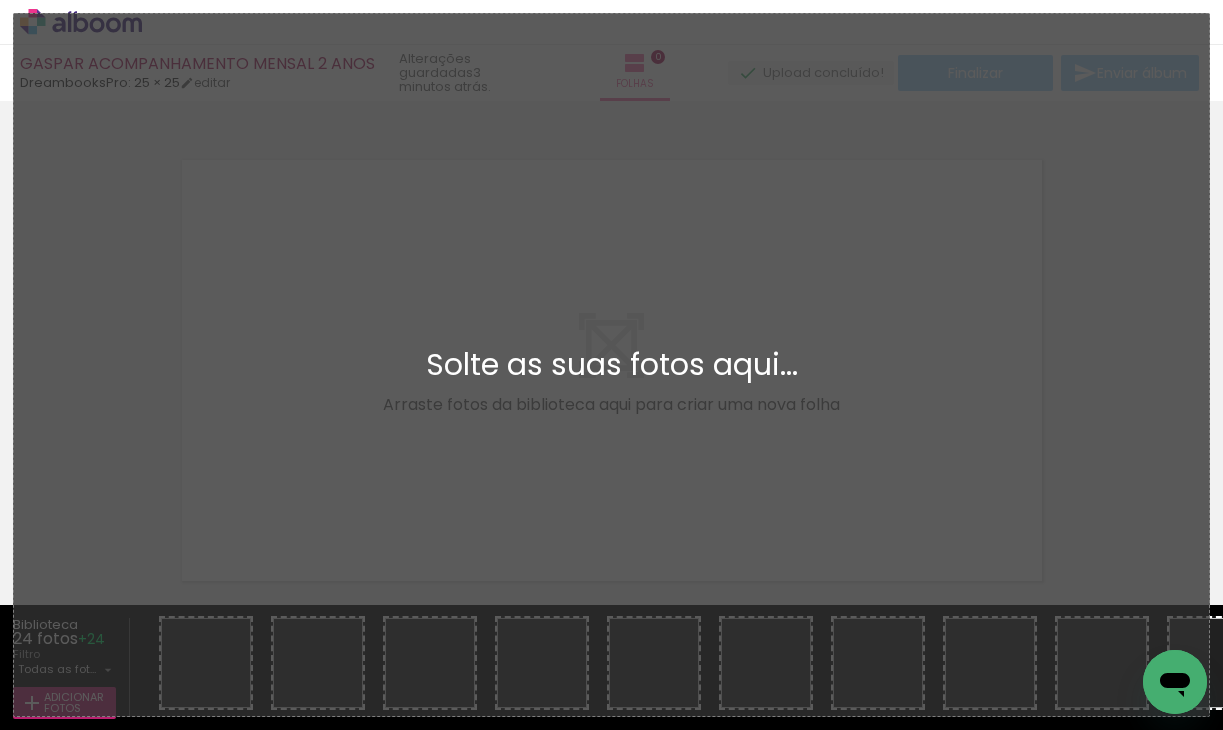 scroll, scrollTop: 25, scrollLeft: 0, axis: vertical 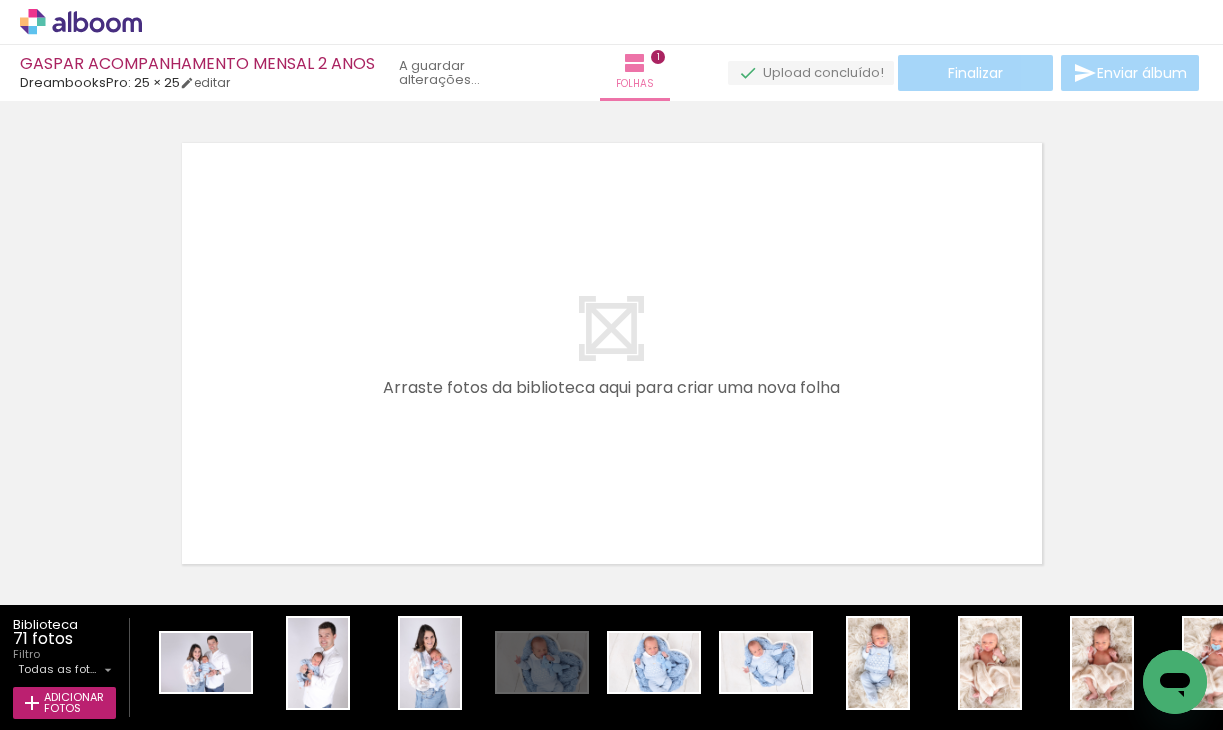 drag, startPoint x: 578, startPoint y: 669, endPoint x: 534, endPoint y: 422, distance: 250.88843 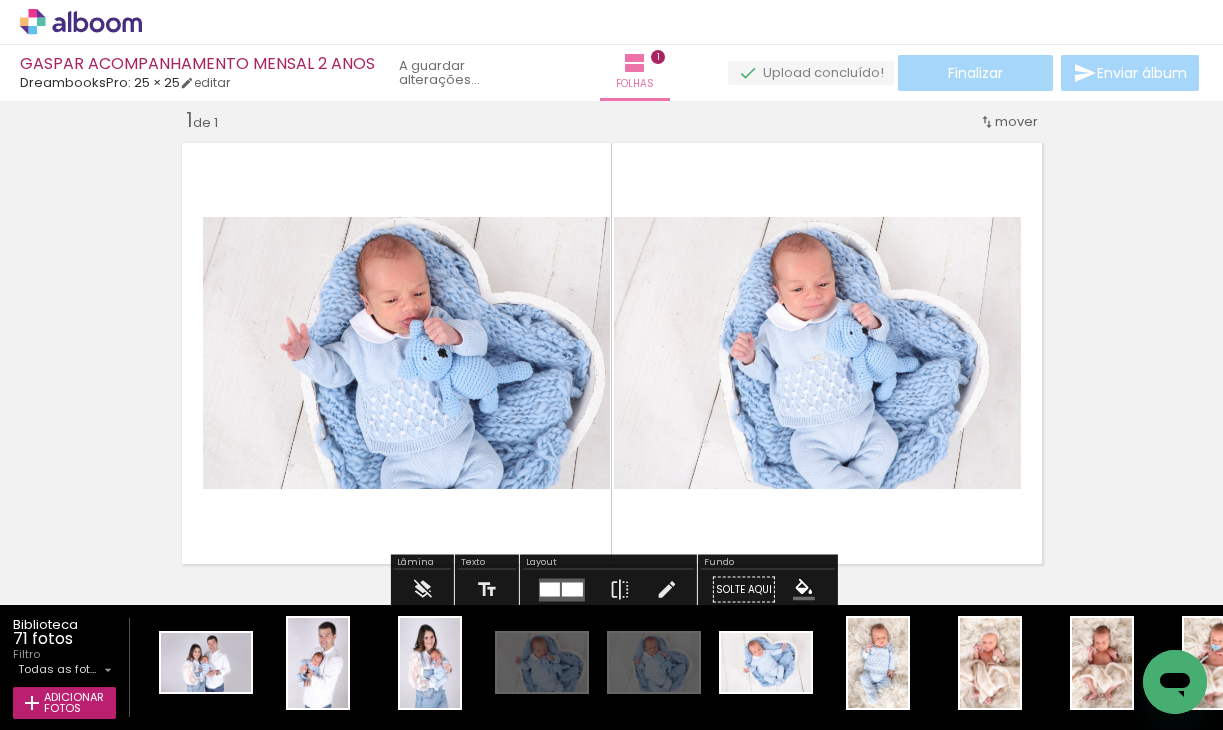 drag, startPoint x: 641, startPoint y: 640, endPoint x: 696, endPoint y: 435, distance: 212.24985 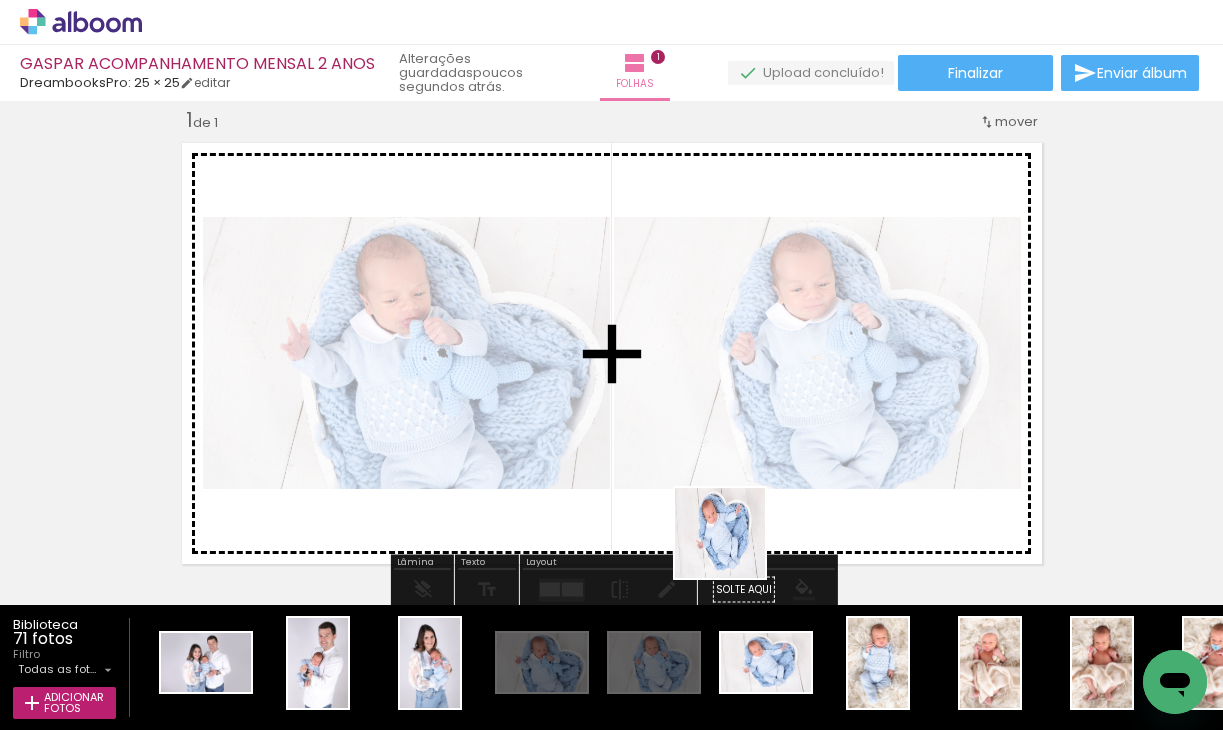drag, startPoint x: 767, startPoint y: 627, endPoint x: 727, endPoint y: 517, distance: 117.047 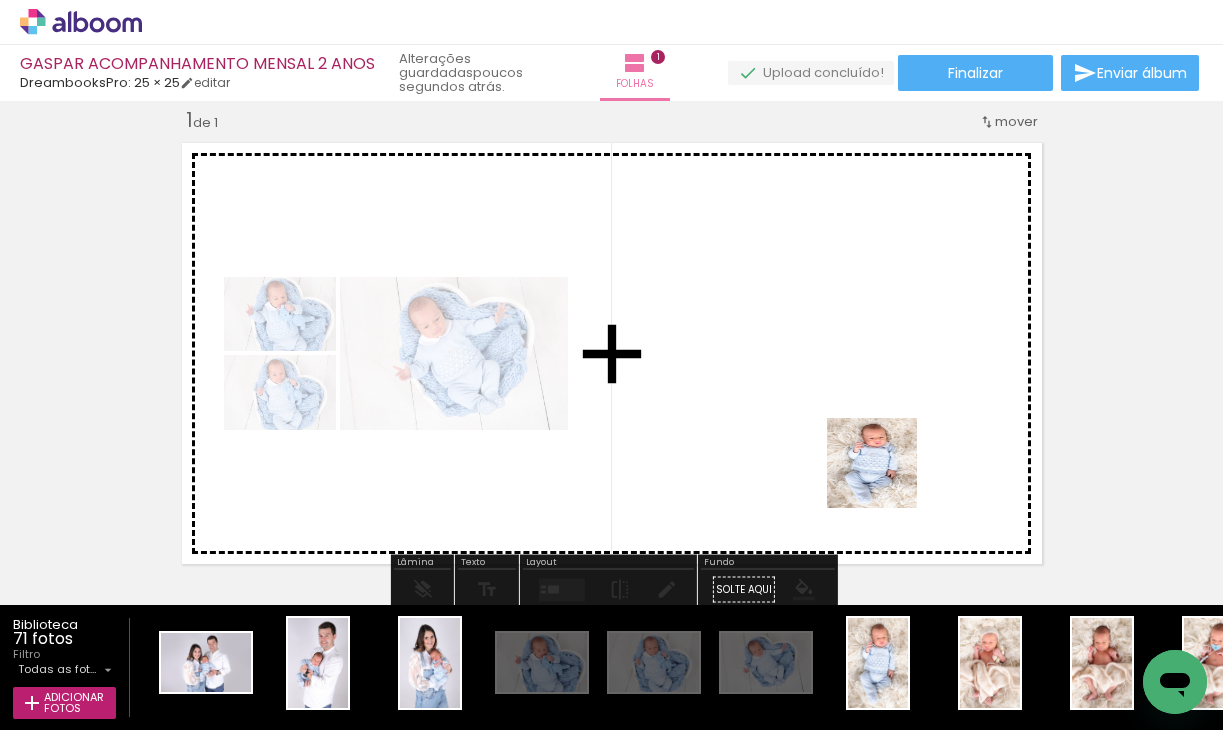 drag, startPoint x: 897, startPoint y: 600, endPoint x: 887, endPoint y: 470, distance: 130.38405 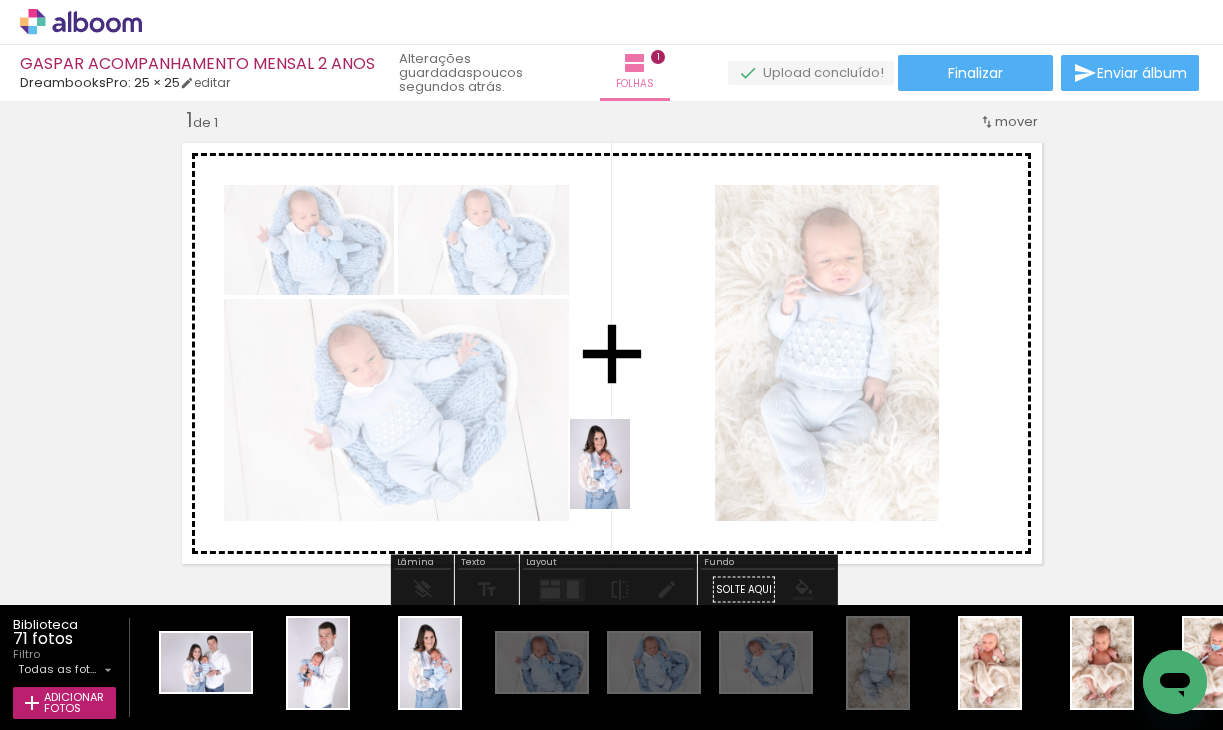 drag, startPoint x: 426, startPoint y: 673, endPoint x: 639, endPoint y: 471, distance: 293.55237 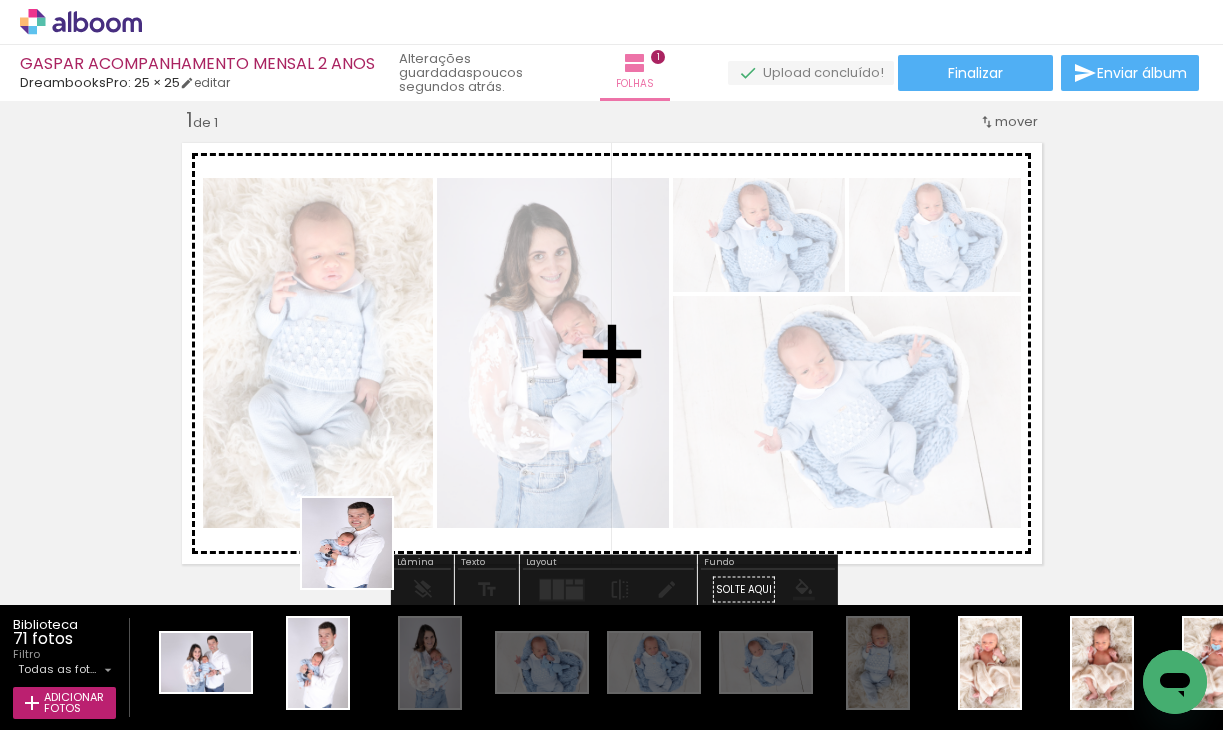 drag, startPoint x: 304, startPoint y: 653, endPoint x: 368, endPoint y: 538, distance: 131.60927 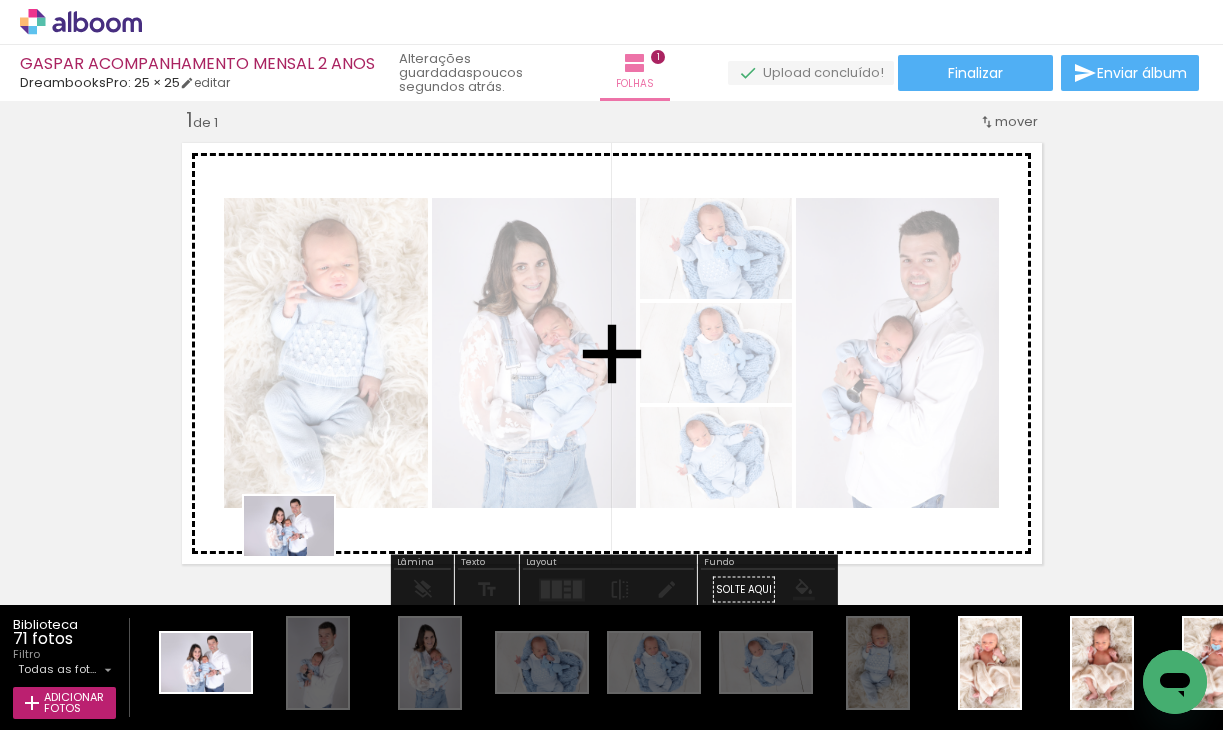 drag, startPoint x: 215, startPoint y: 646, endPoint x: 308, endPoint y: 552, distance: 132.23087 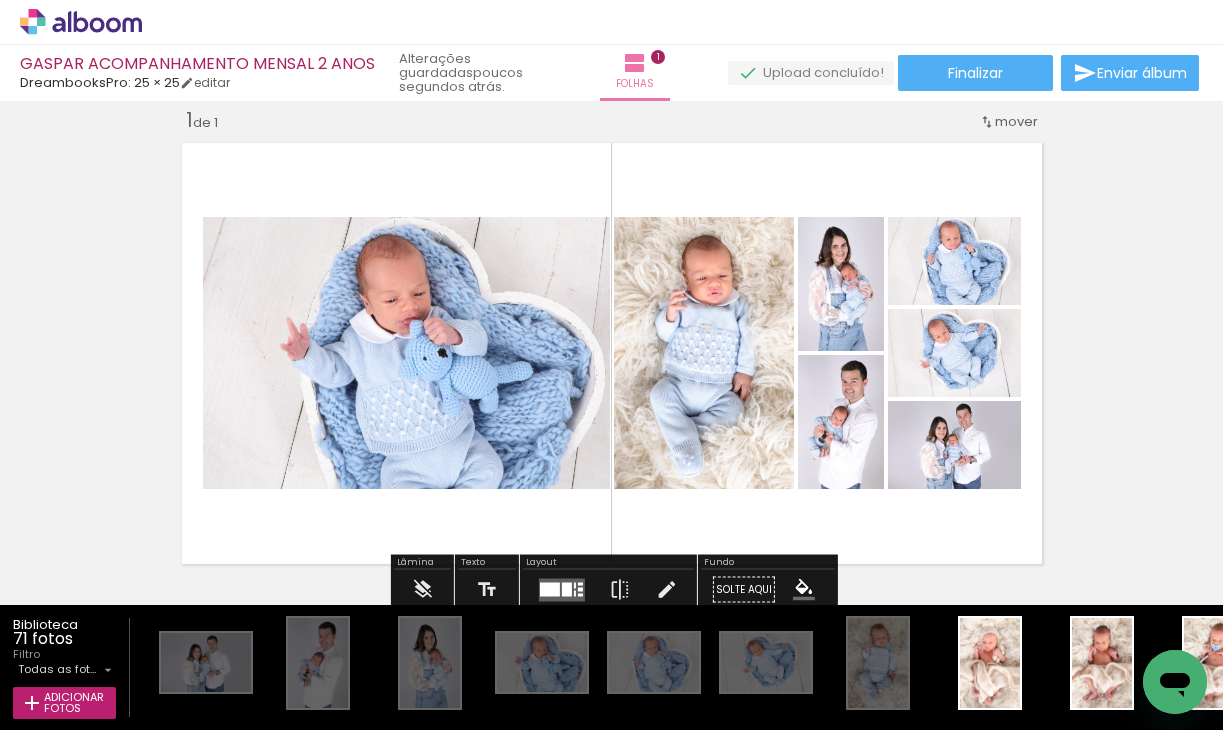 click at bounding box center [550, 589] 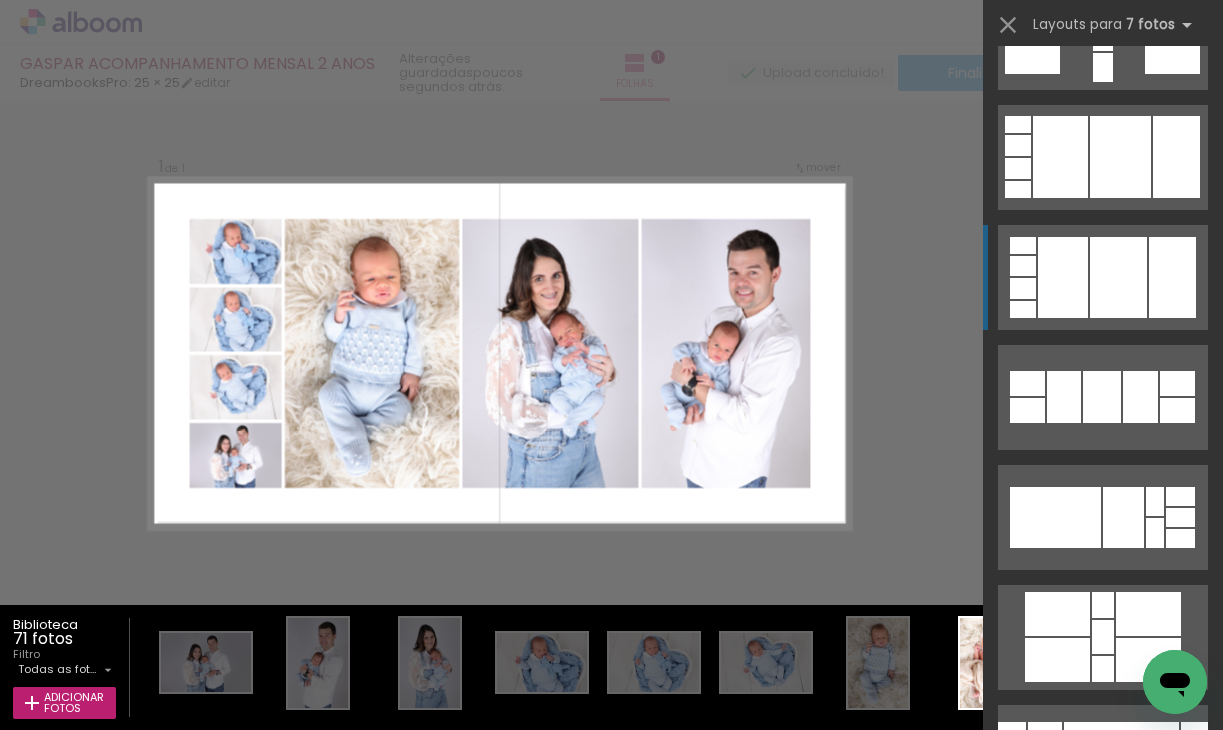 scroll, scrollTop: 531, scrollLeft: 0, axis: vertical 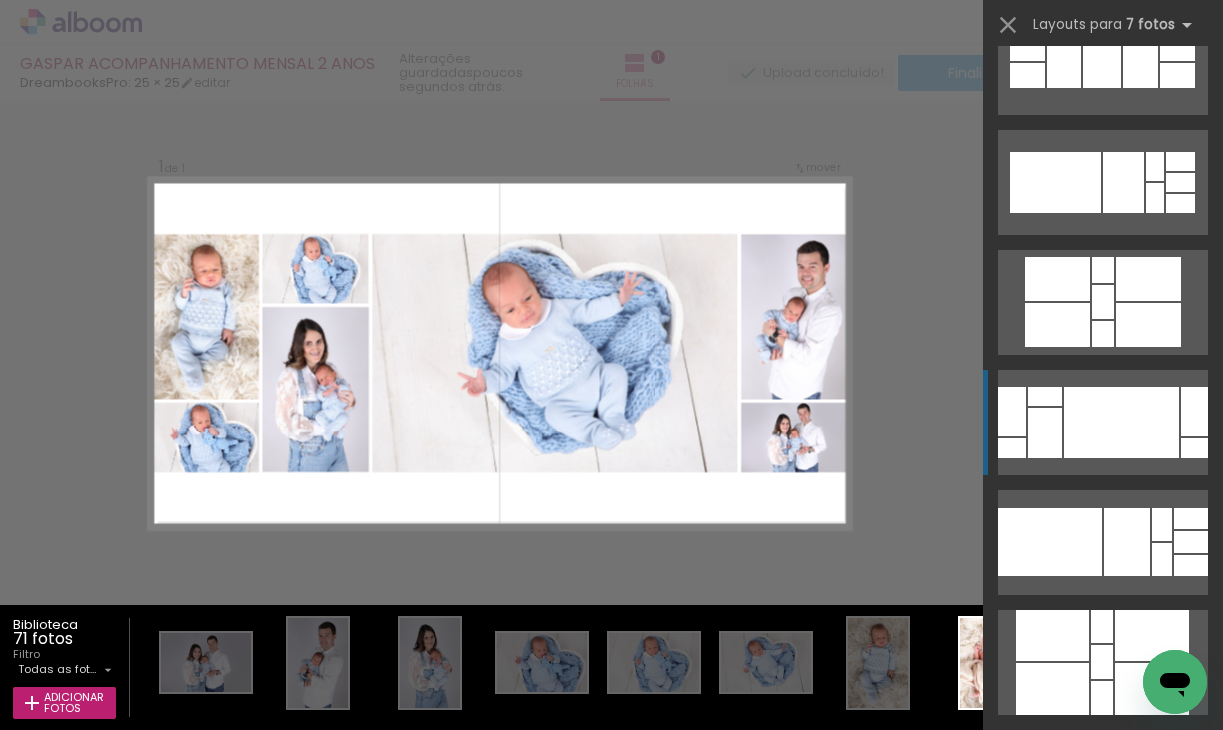 drag, startPoint x: 1155, startPoint y: 440, endPoint x: 1171, endPoint y: 436, distance: 16.492422 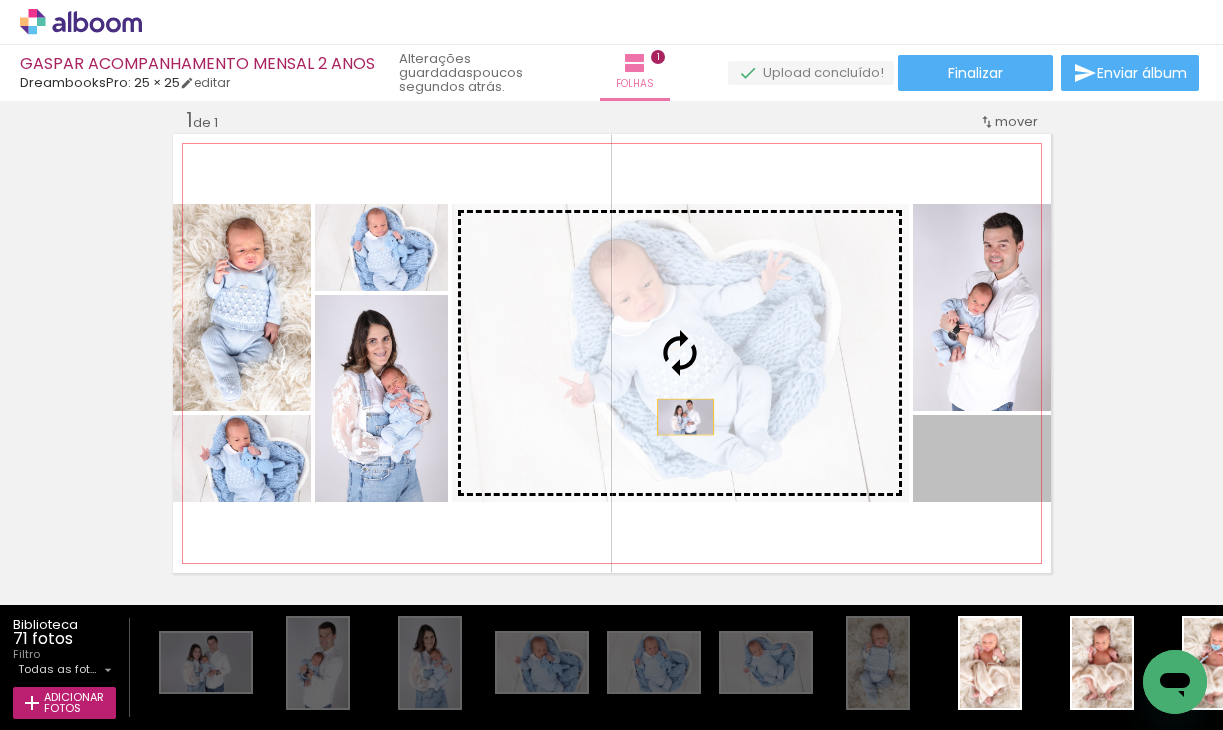 drag, startPoint x: 939, startPoint y: 483, endPoint x: 685, endPoint y: 417, distance: 262.43475 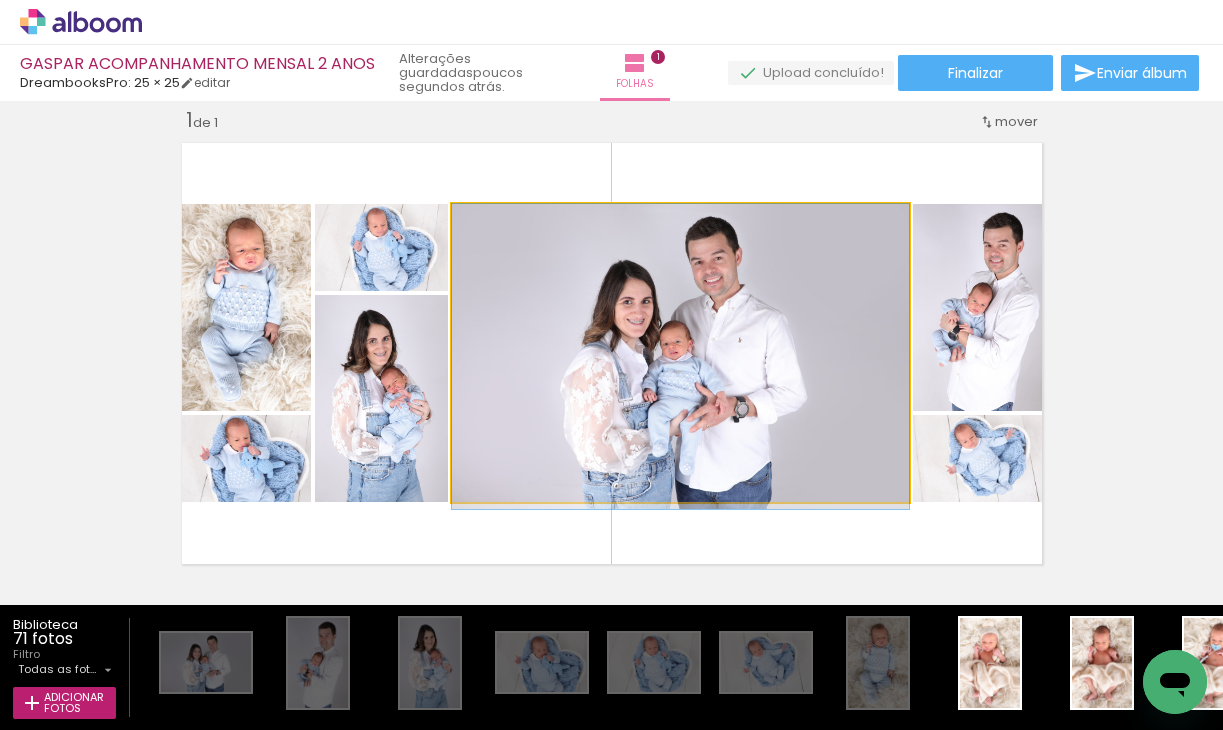 drag, startPoint x: 736, startPoint y: 457, endPoint x: 766, endPoint y: 463, distance: 30.594116 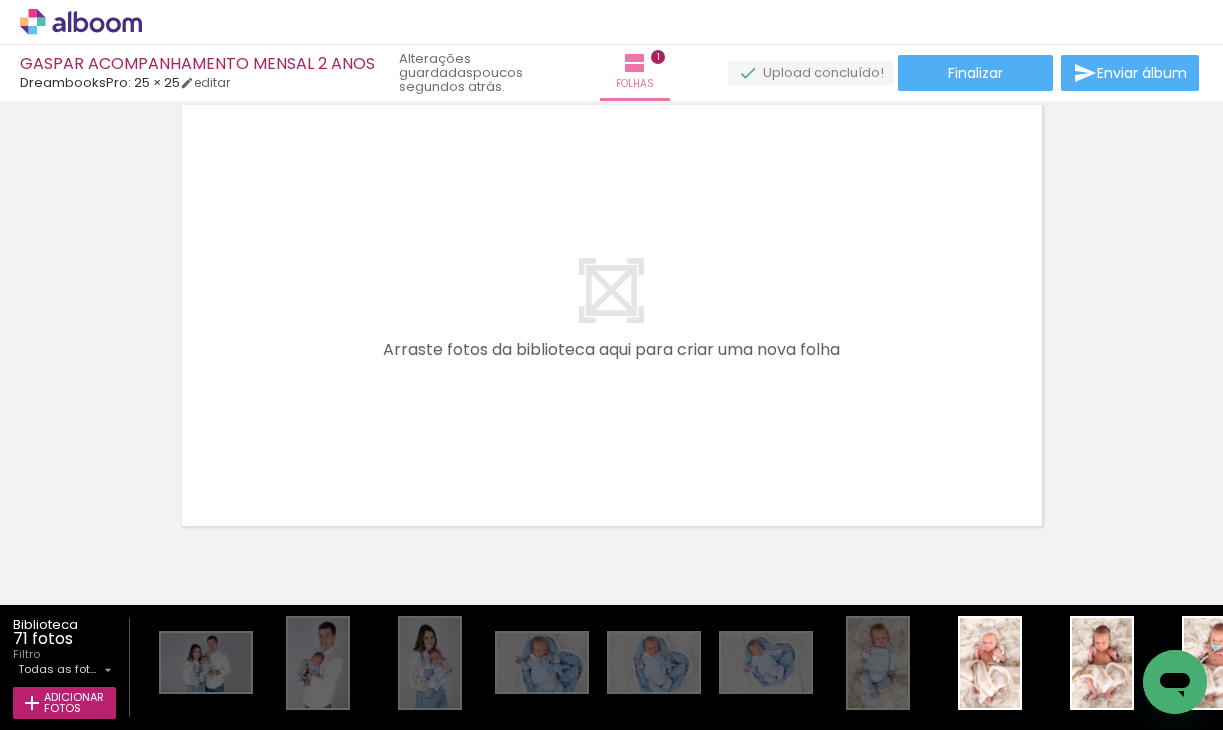 scroll, scrollTop: 552, scrollLeft: 0, axis: vertical 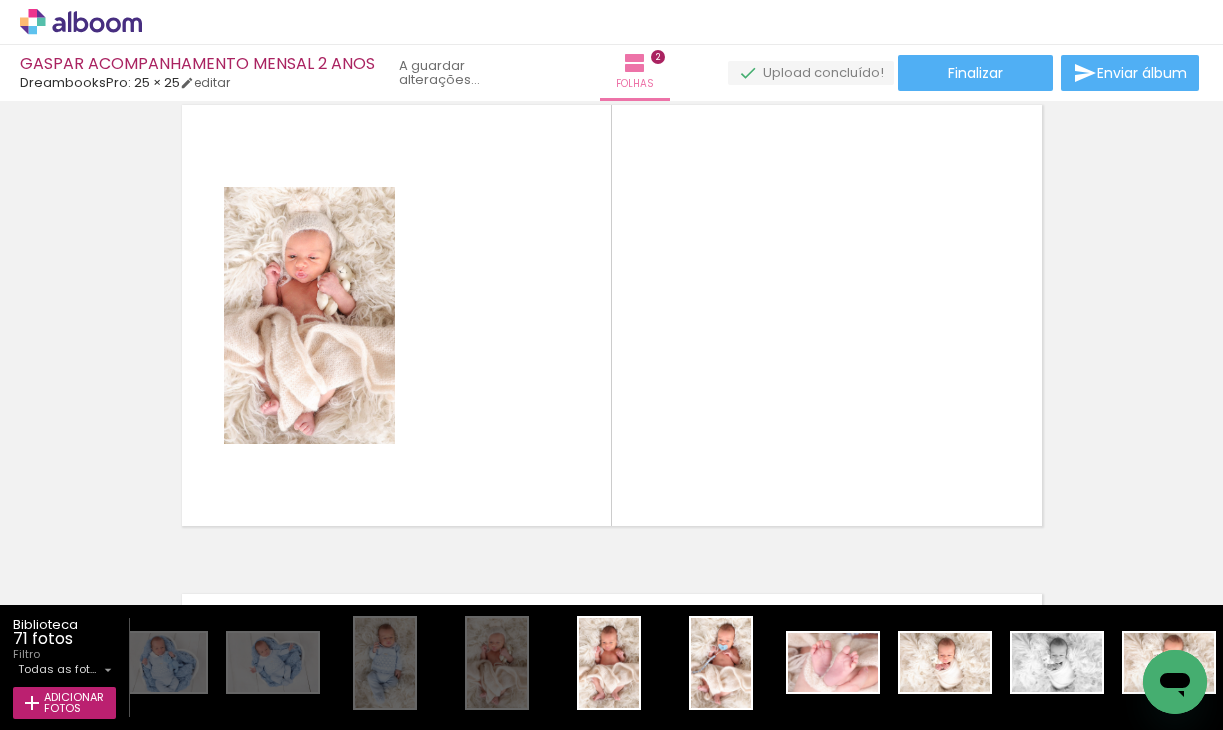 drag, startPoint x: 486, startPoint y: 681, endPoint x: 480, endPoint y: 406, distance: 275.06546 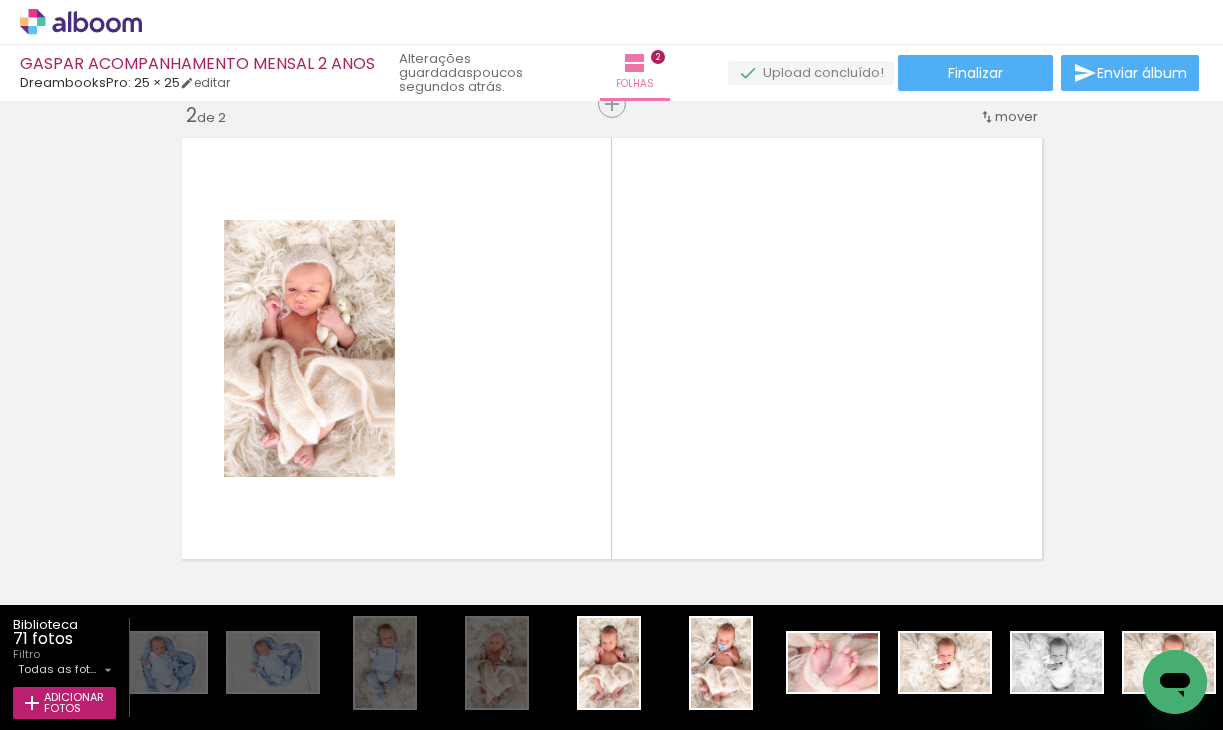 scroll, scrollTop: 514, scrollLeft: 0, axis: vertical 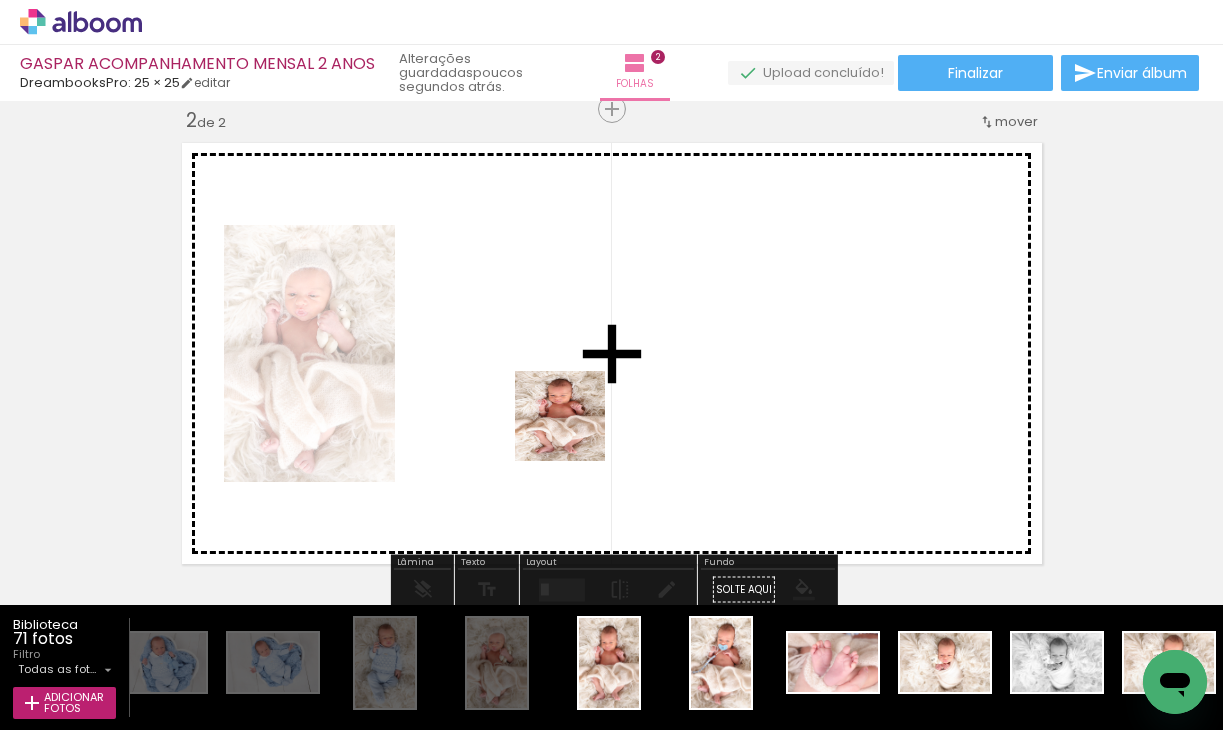 drag, startPoint x: 604, startPoint y: 643, endPoint x: 576, endPoint y: 426, distance: 218.799 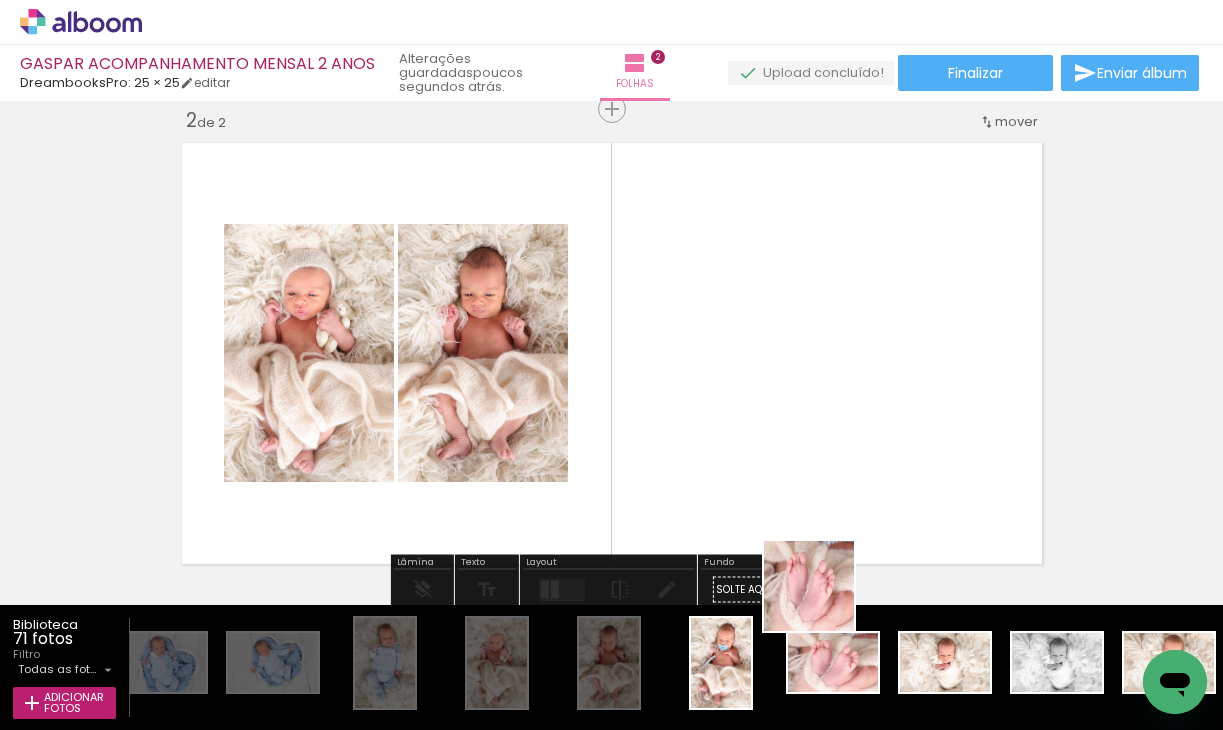 drag, startPoint x: 824, startPoint y: 601, endPoint x: 795, endPoint y: 481, distance: 123.454445 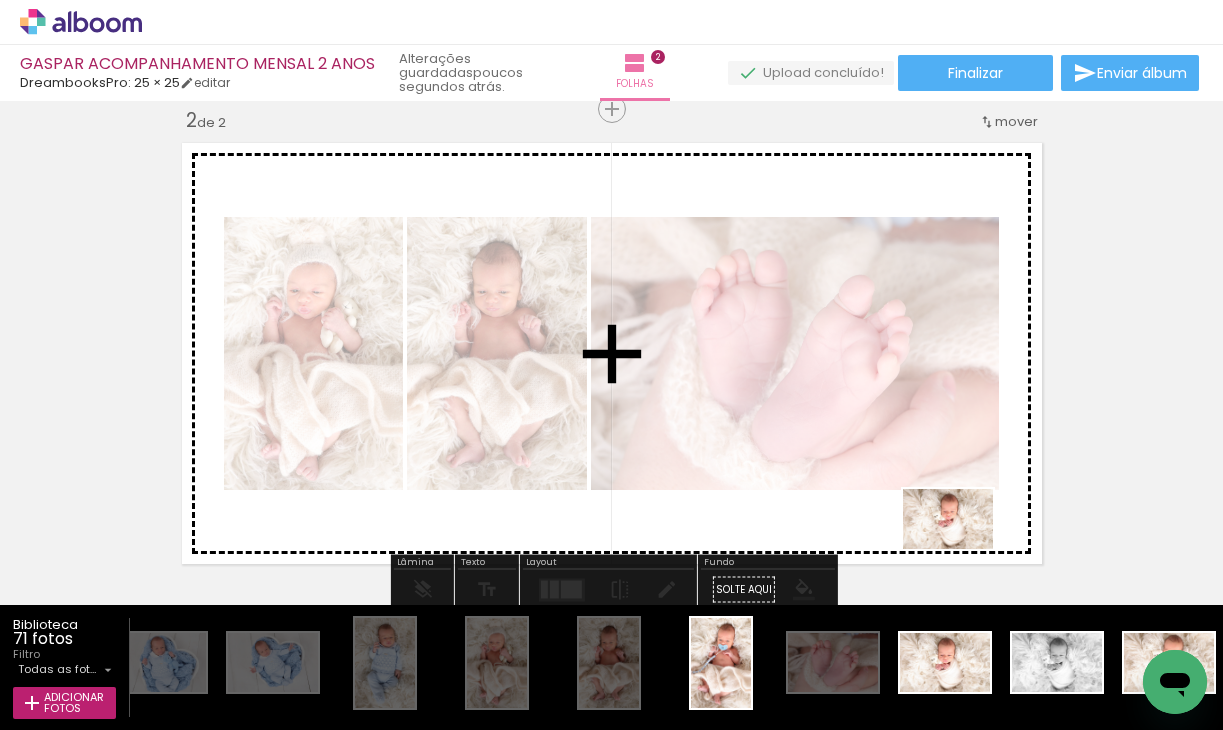 drag, startPoint x: 962, startPoint y: 639, endPoint x: 1007, endPoint y: 672, distance: 55.803226 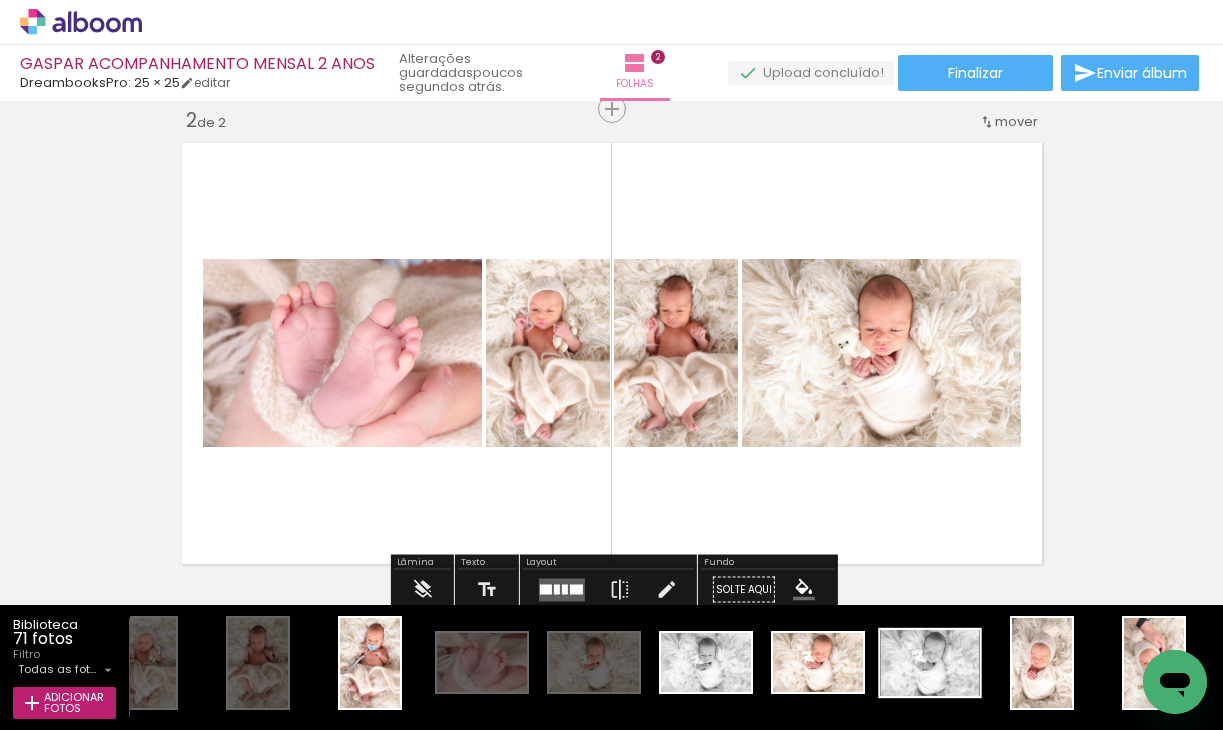scroll, scrollTop: 0, scrollLeft: 847, axis: horizontal 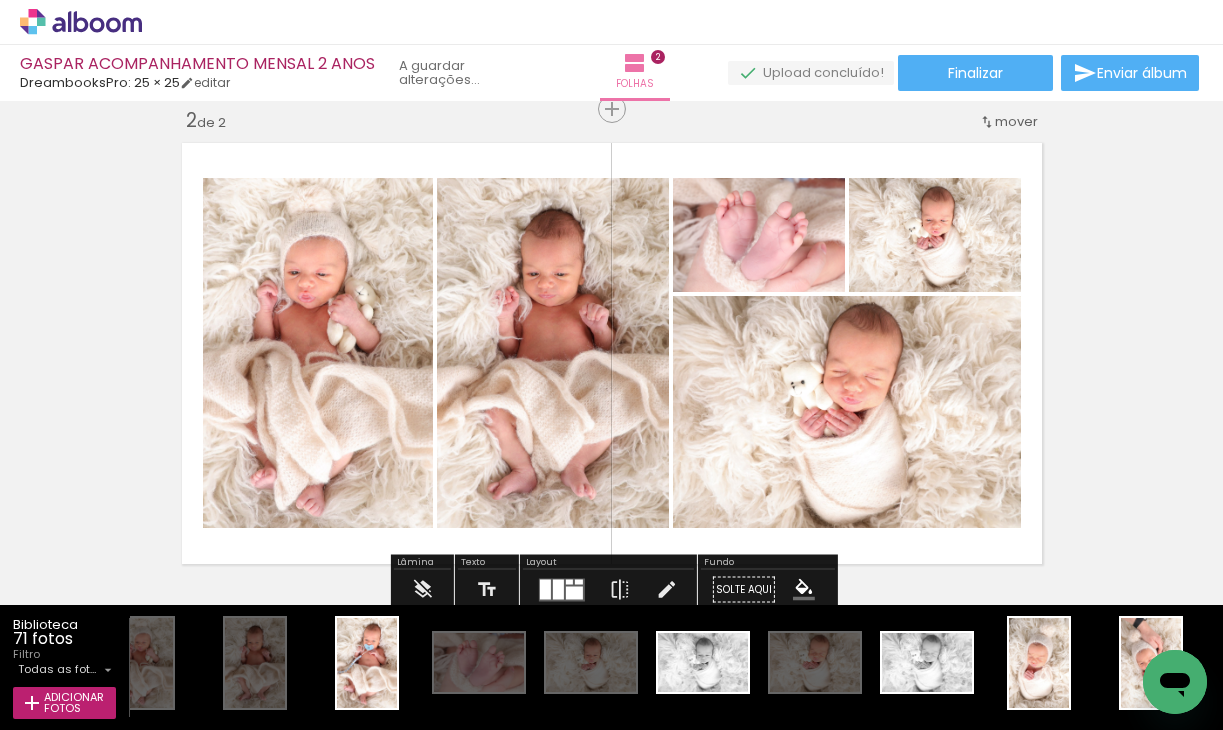drag, startPoint x: 767, startPoint y: 660, endPoint x: 767, endPoint y: 492, distance: 168 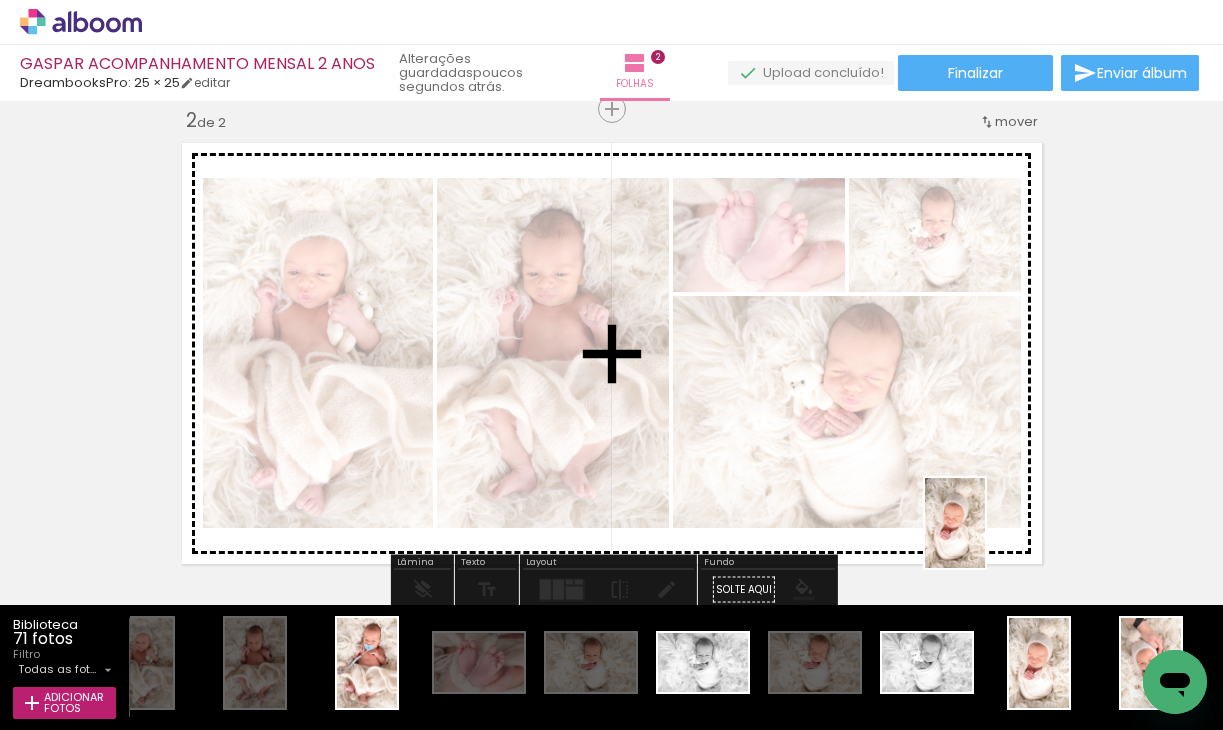 drag, startPoint x: 1046, startPoint y: 665, endPoint x: 985, endPoint y: 538, distance: 140.89003 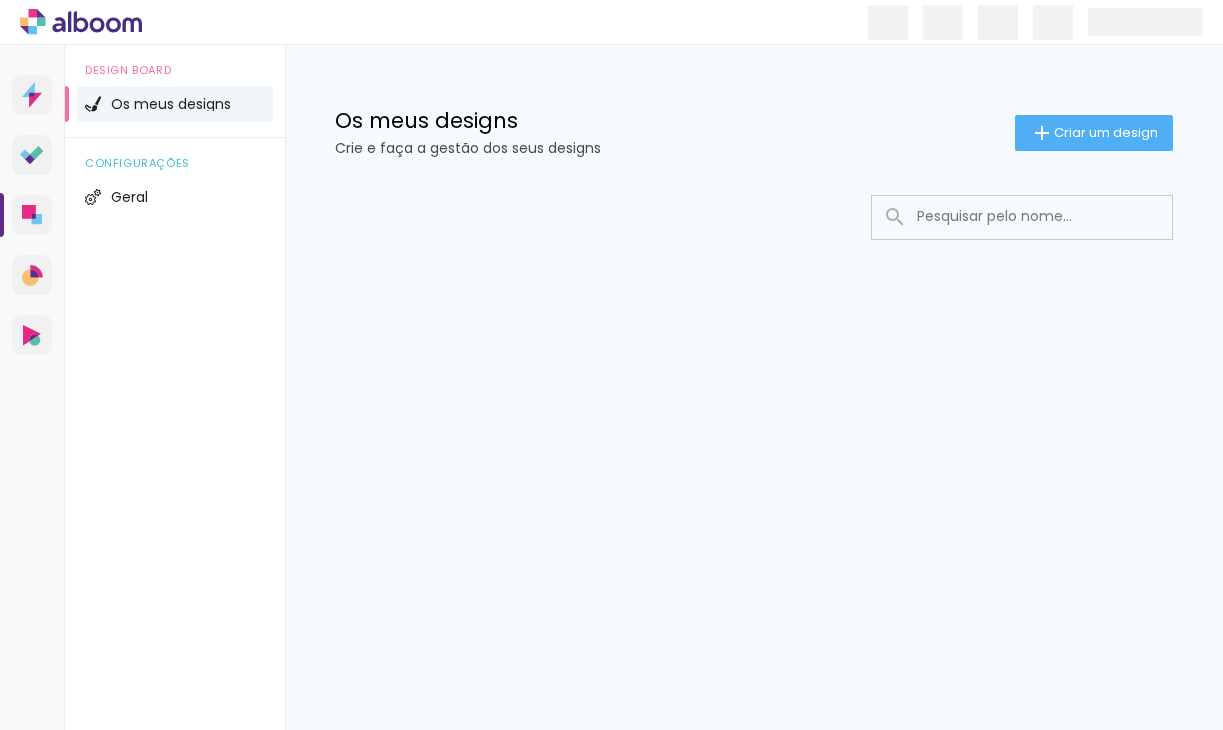 scroll, scrollTop: 0, scrollLeft: 0, axis: both 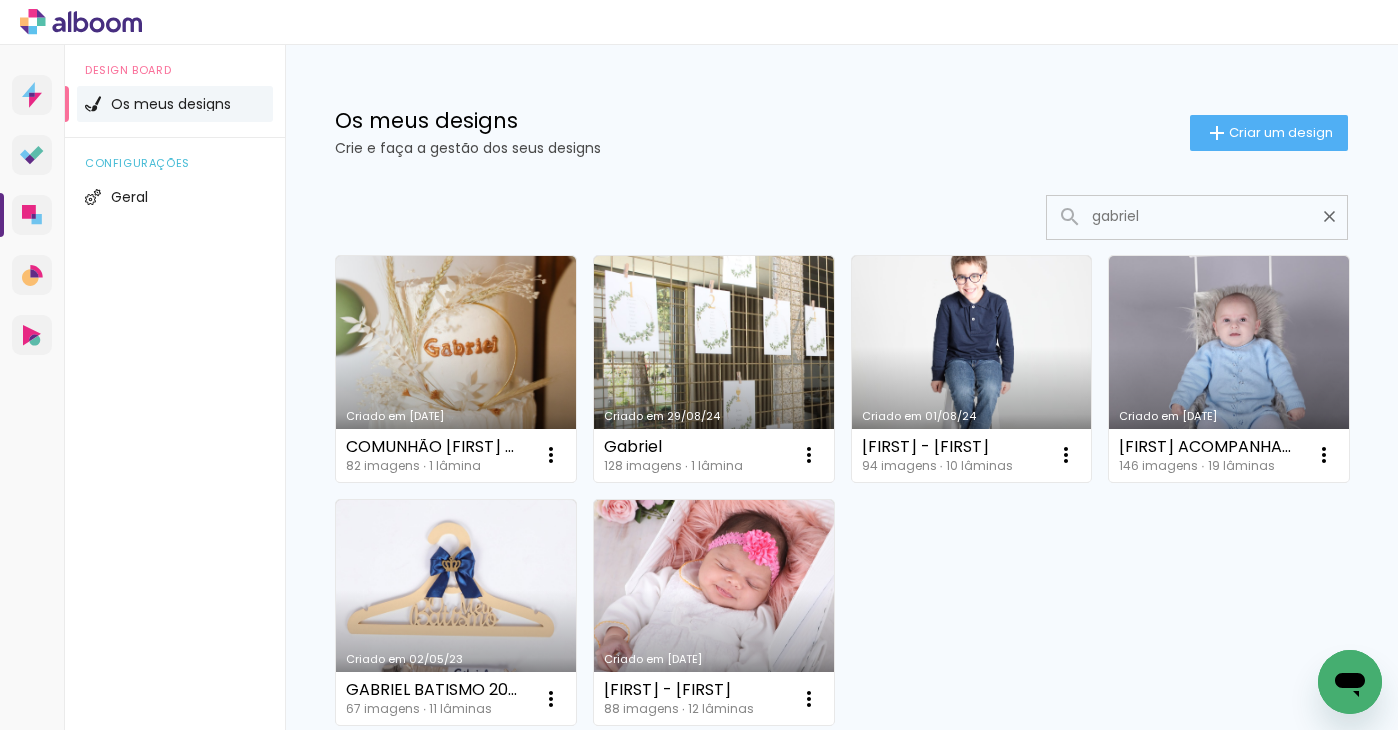 type on "gabriel" 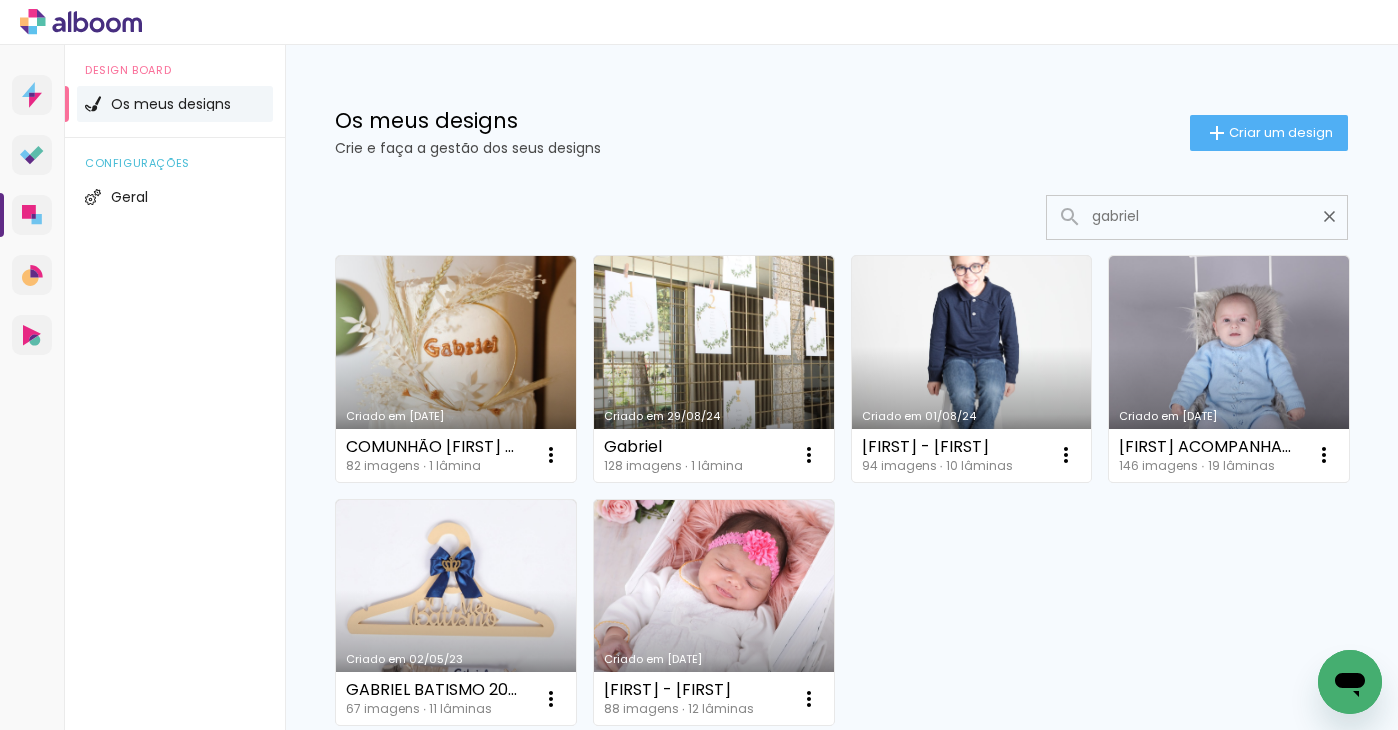 click on "Criado em 01/08/24" at bounding box center (972, 369) 